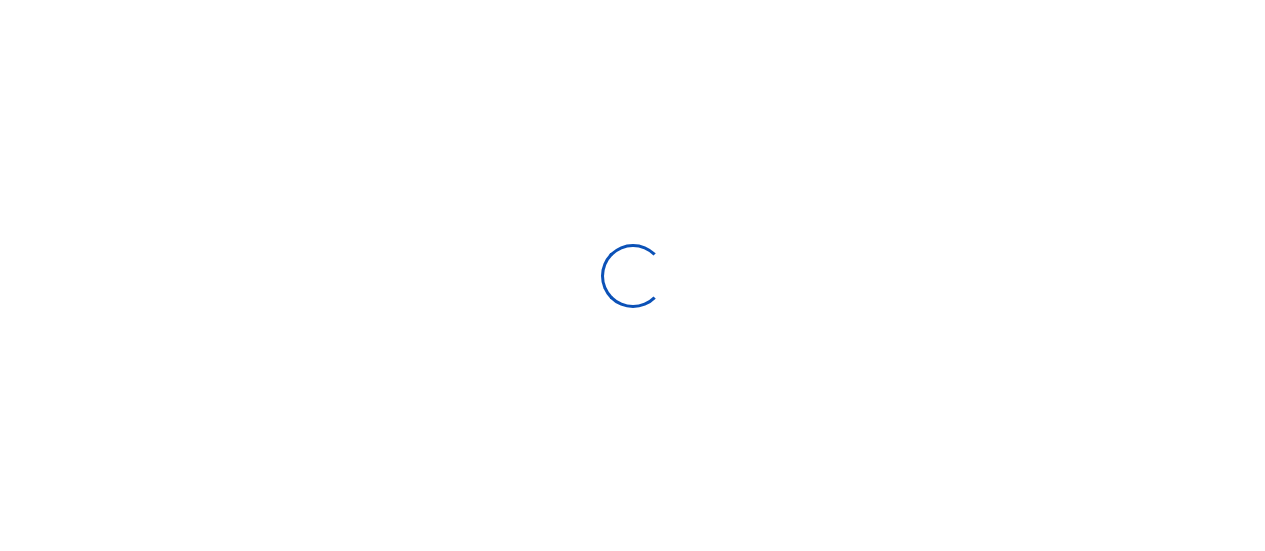 scroll, scrollTop: 0, scrollLeft: 0, axis: both 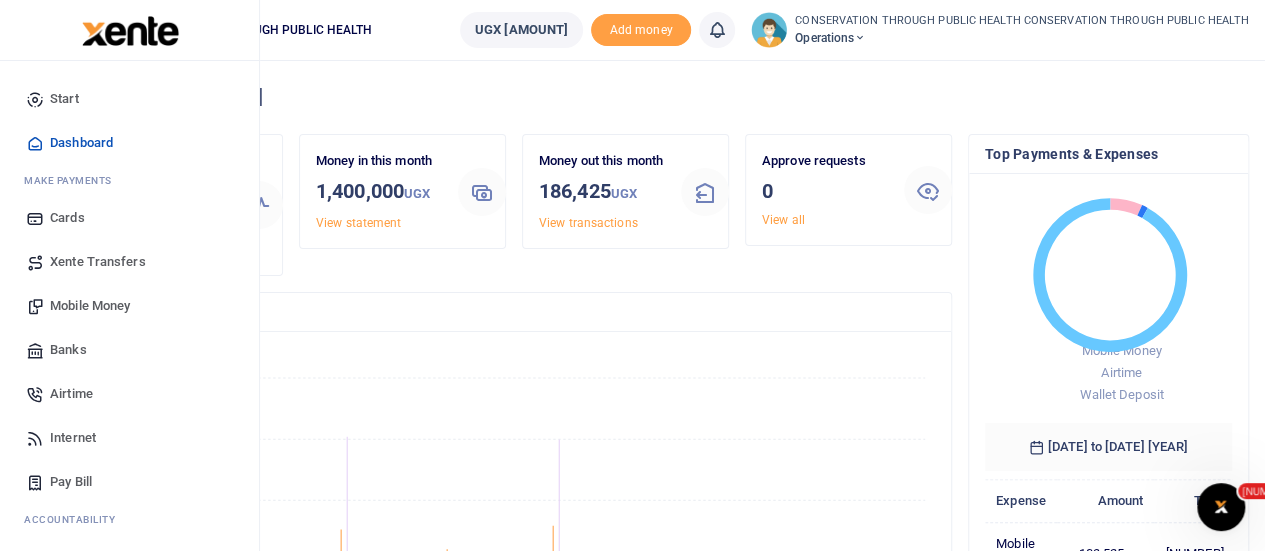 click on "Mobile Money" at bounding box center (90, 306) 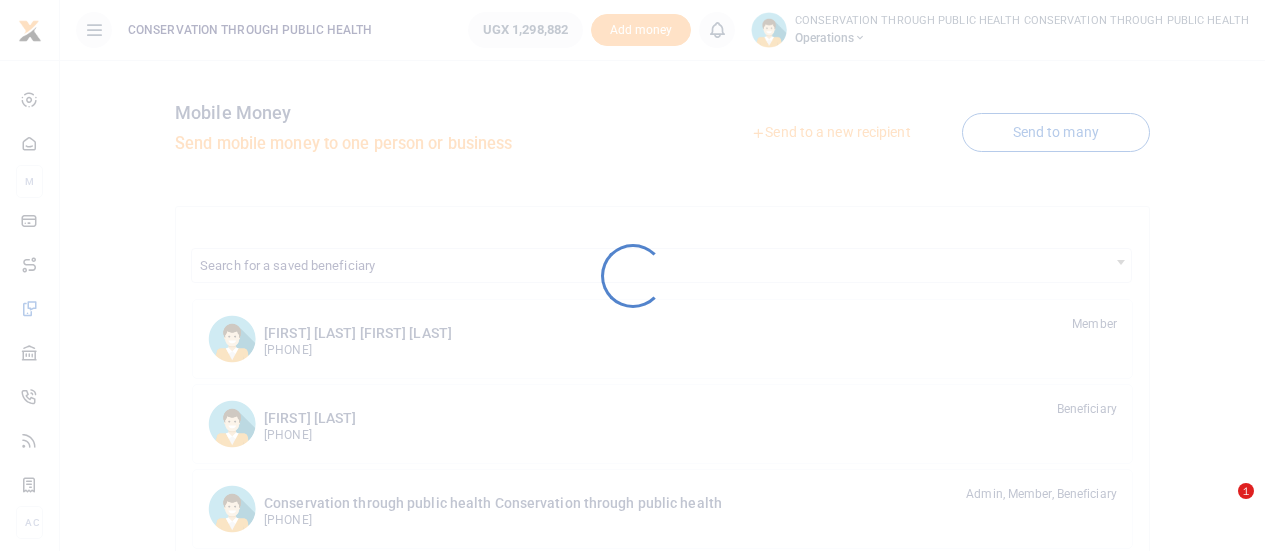 scroll, scrollTop: 0, scrollLeft: 0, axis: both 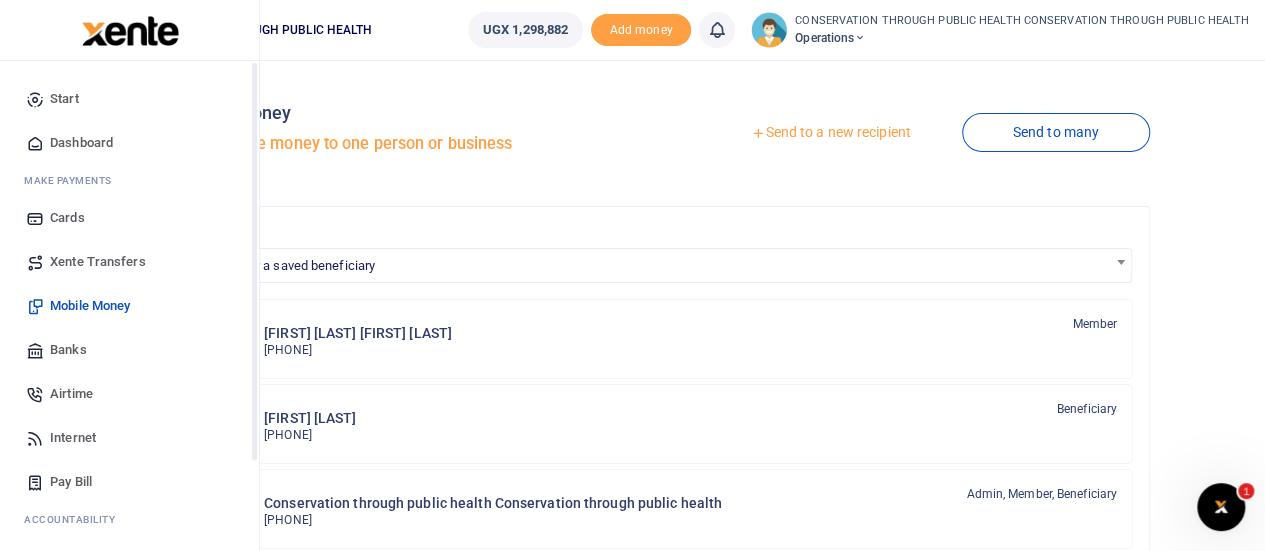 click on "Start" at bounding box center (64, 99) 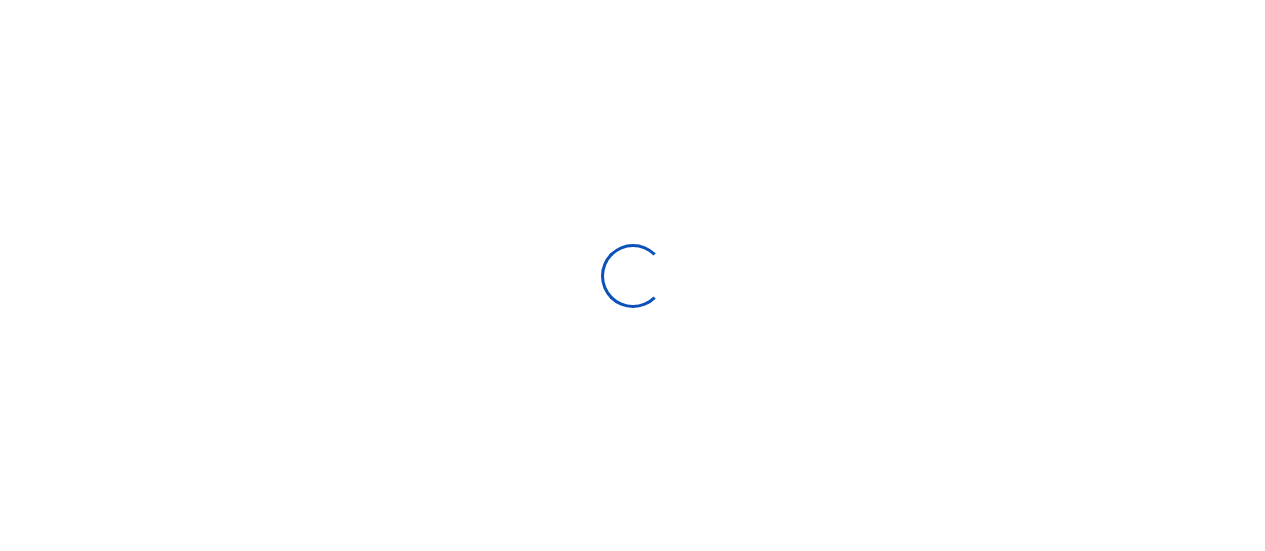 scroll, scrollTop: 0, scrollLeft: 0, axis: both 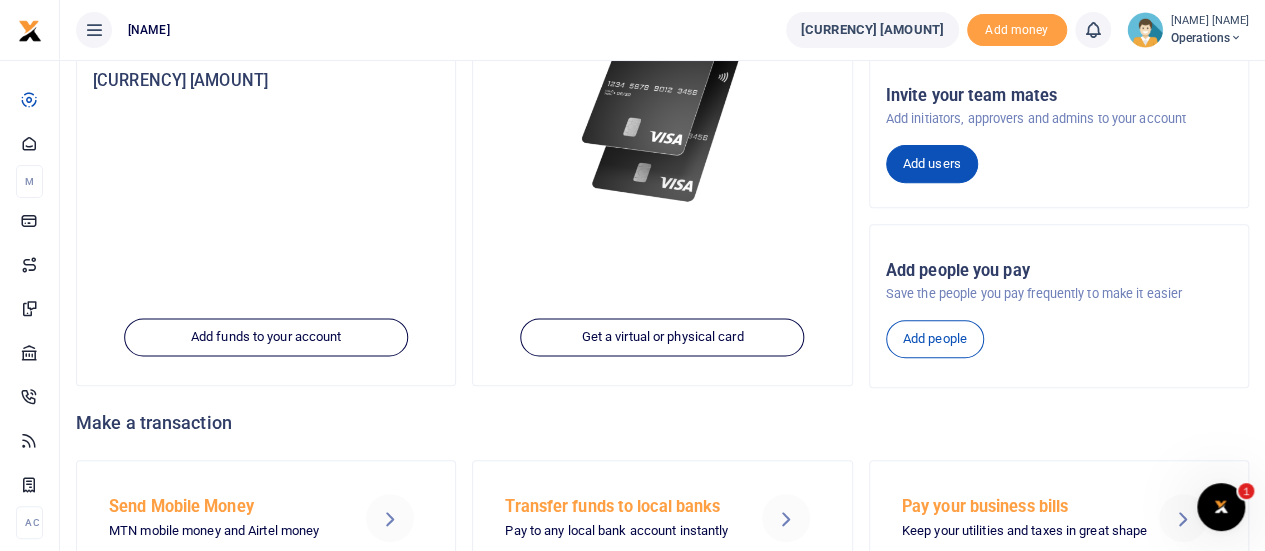 click on "Add users" at bounding box center (932, 164) 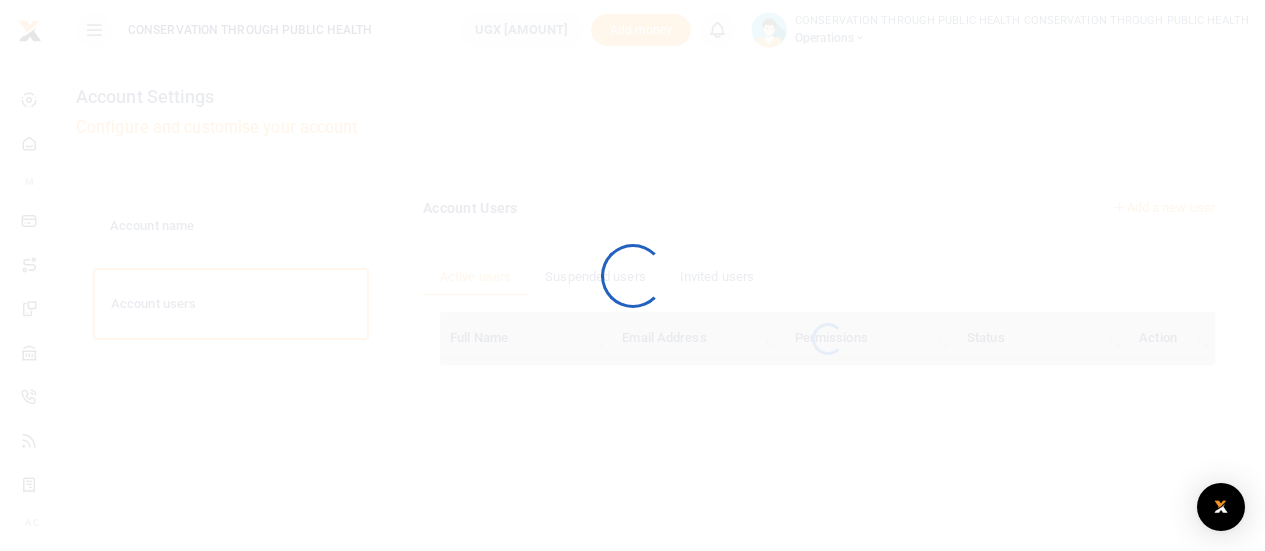 scroll, scrollTop: 0, scrollLeft: 0, axis: both 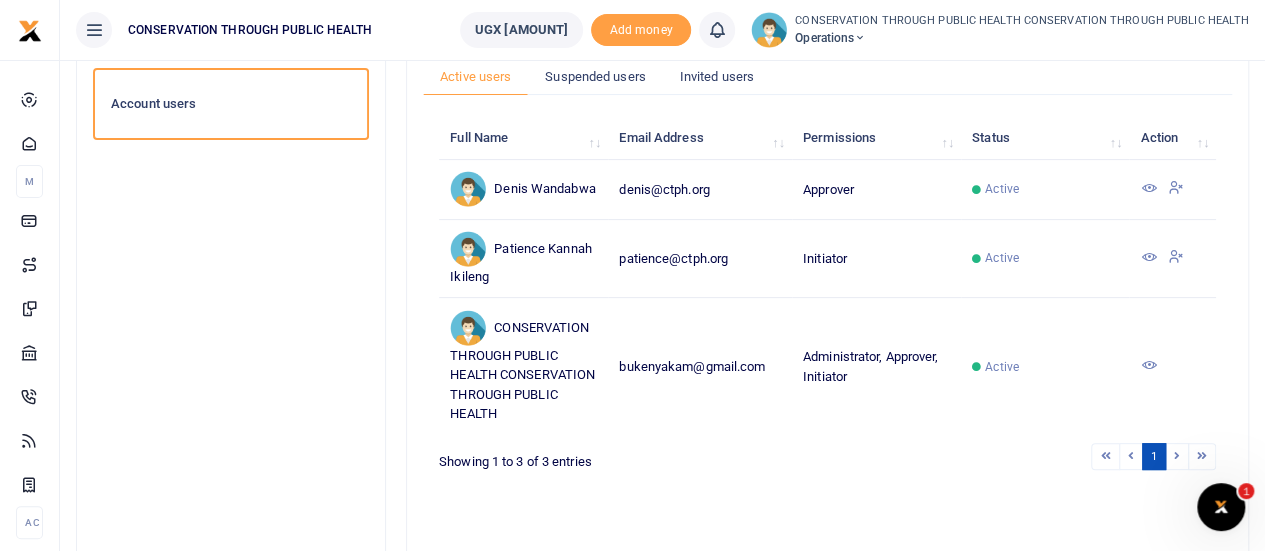 click at bounding box center [1148, 188] 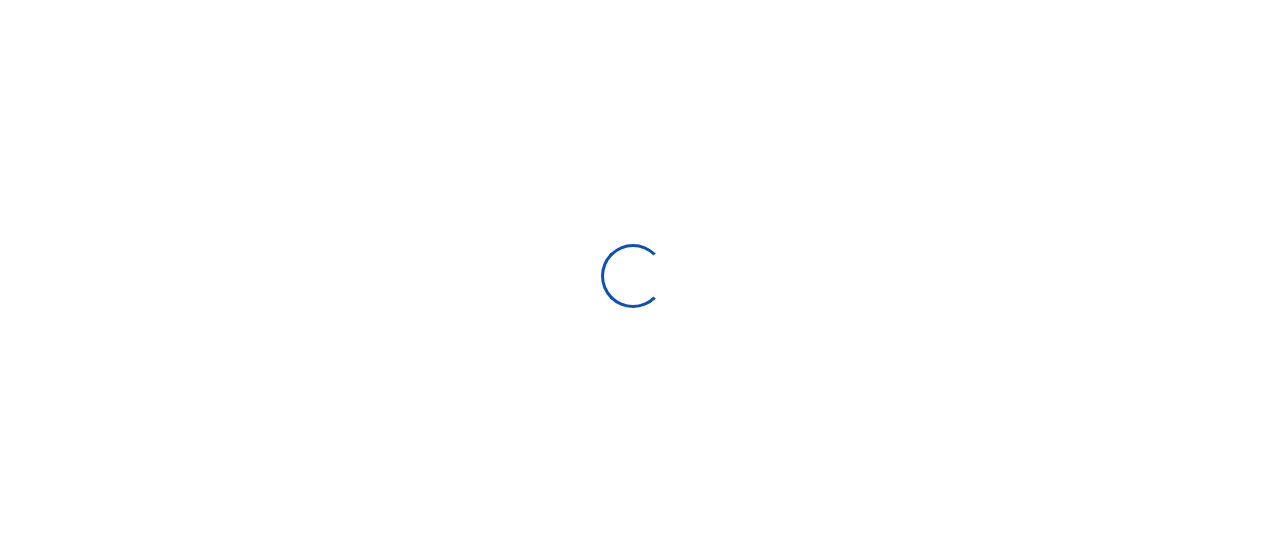 scroll, scrollTop: 0, scrollLeft: 0, axis: both 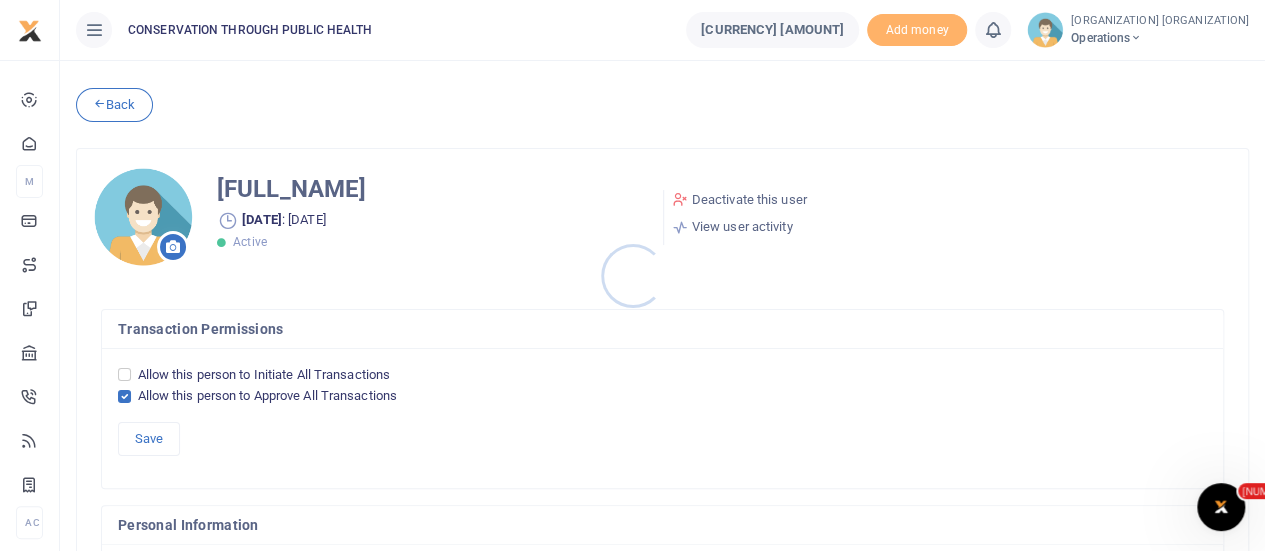 click at bounding box center [632, 275] 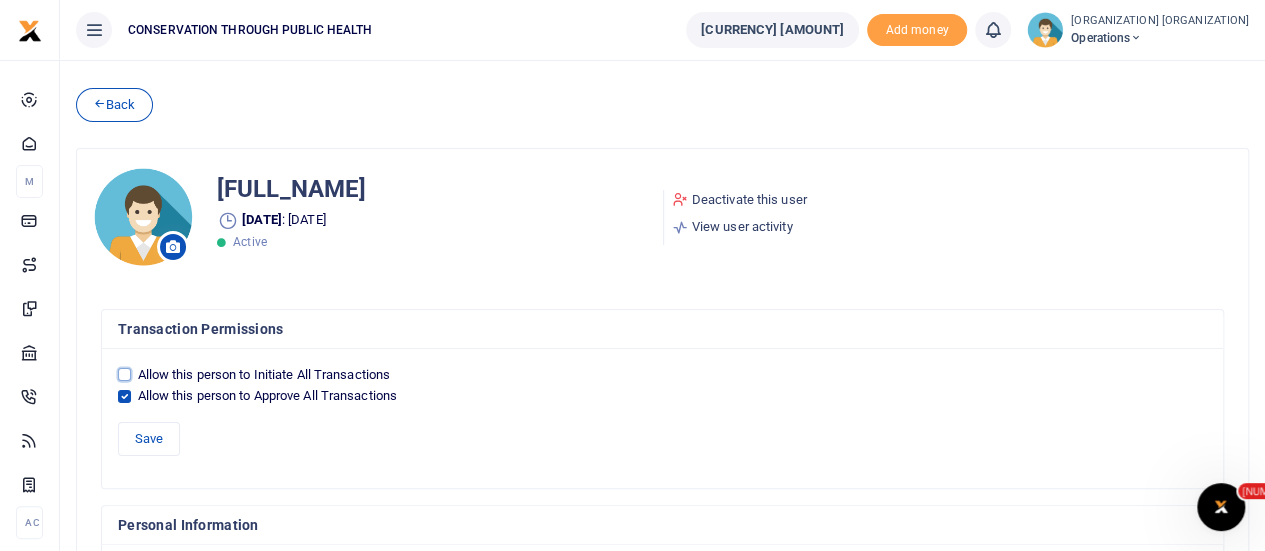 click on "Allow this person to Initiate All Transactions" at bounding box center [124, 374] 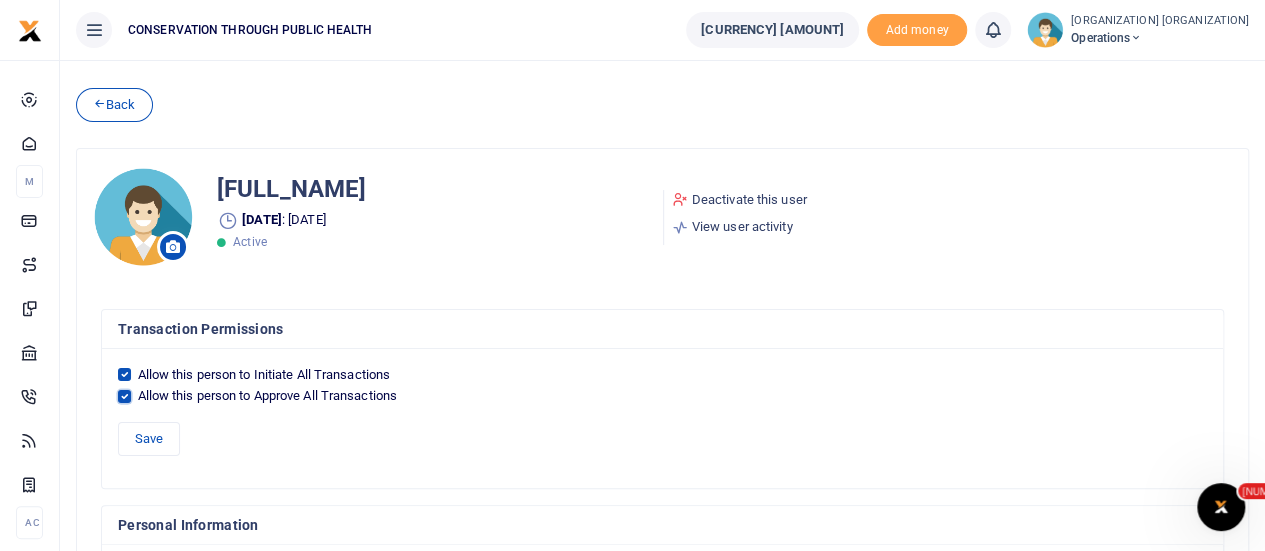 click on "Allow this person to Approve All Transactions" at bounding box center [124, 396] 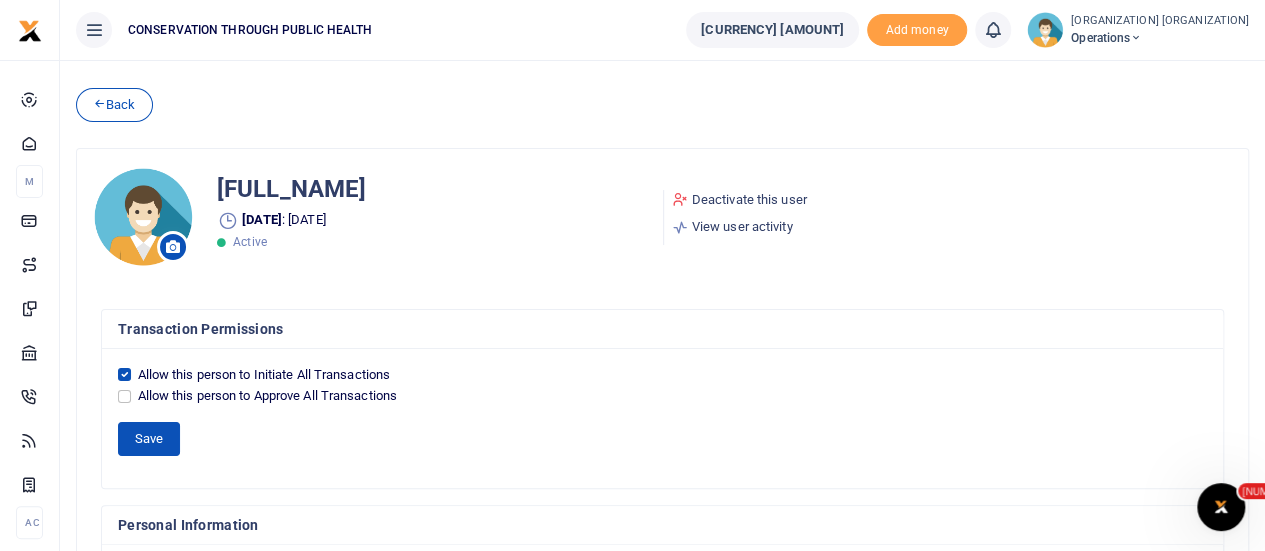 click on "Save" at bounding box center [149, 439] 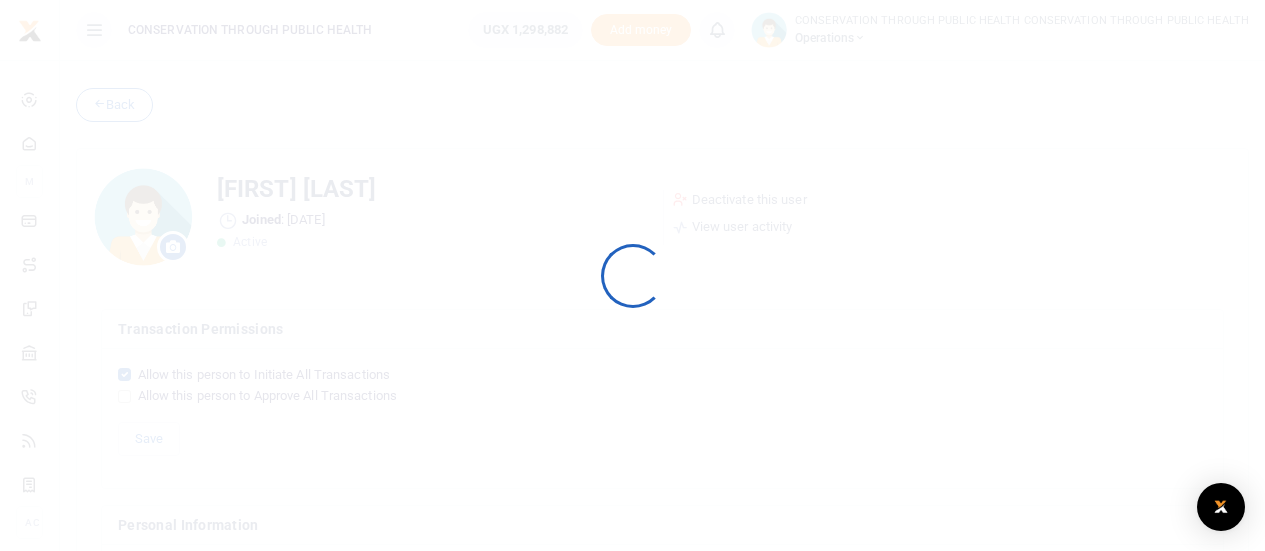 scroll, scrollTop: 0, scrollLeft: 0, axis: both 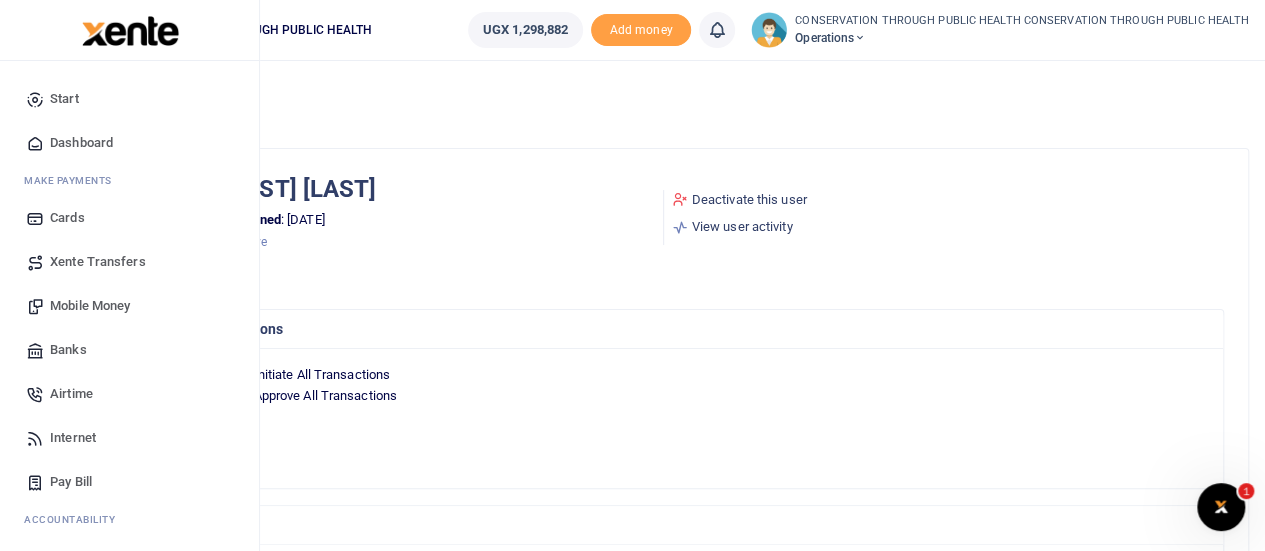 click on "Mobile Money" at bounding box center (90, 306) 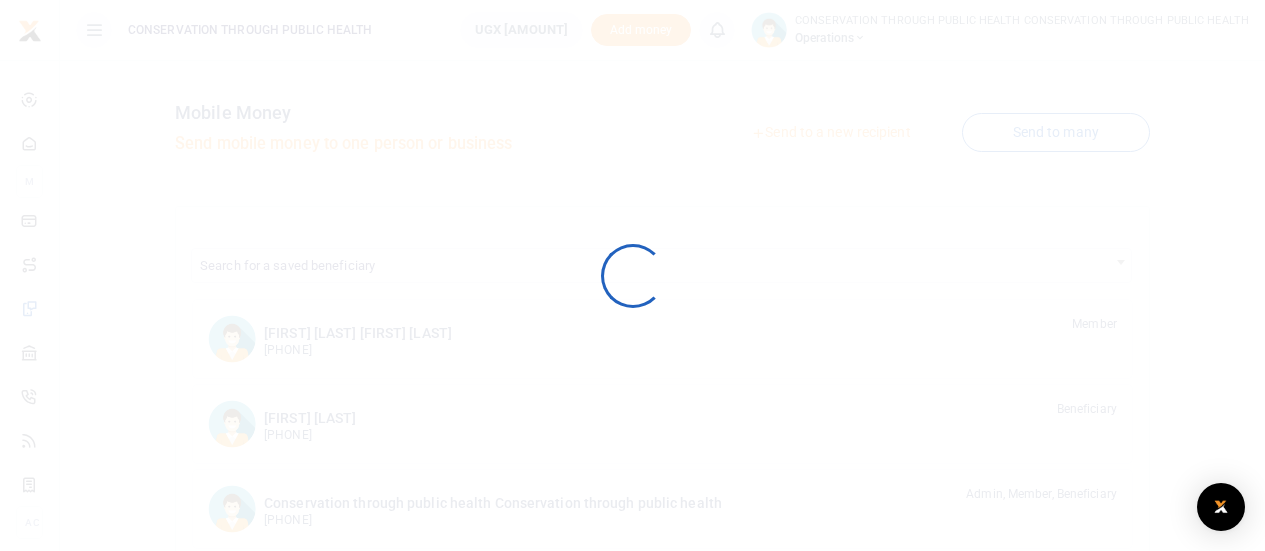 scroll, scrollTop: 0, scrollLeft: 0, axis: both 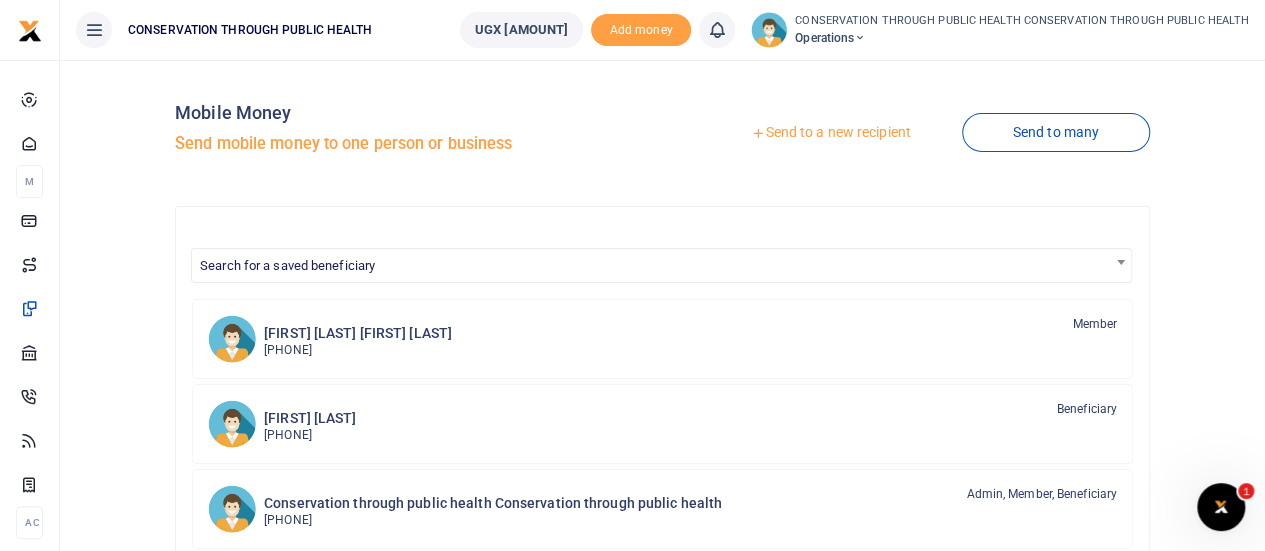 click on "Send to a new recipient" at bounding box center [830, 133] 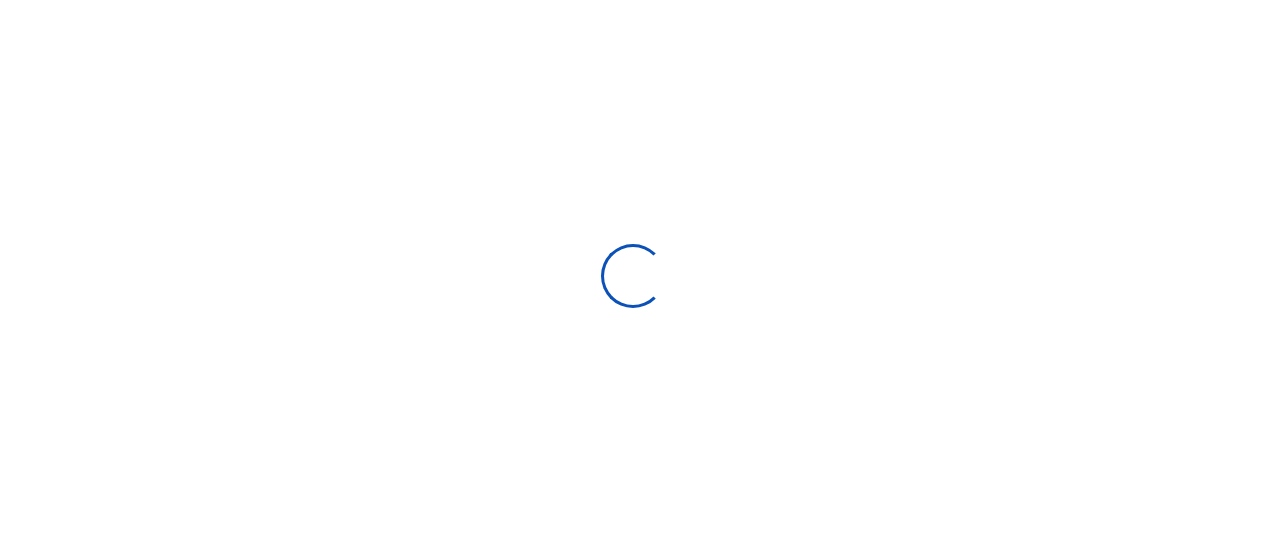 scroll, scrollTop: 0, scrollLeft: 0, axis: both 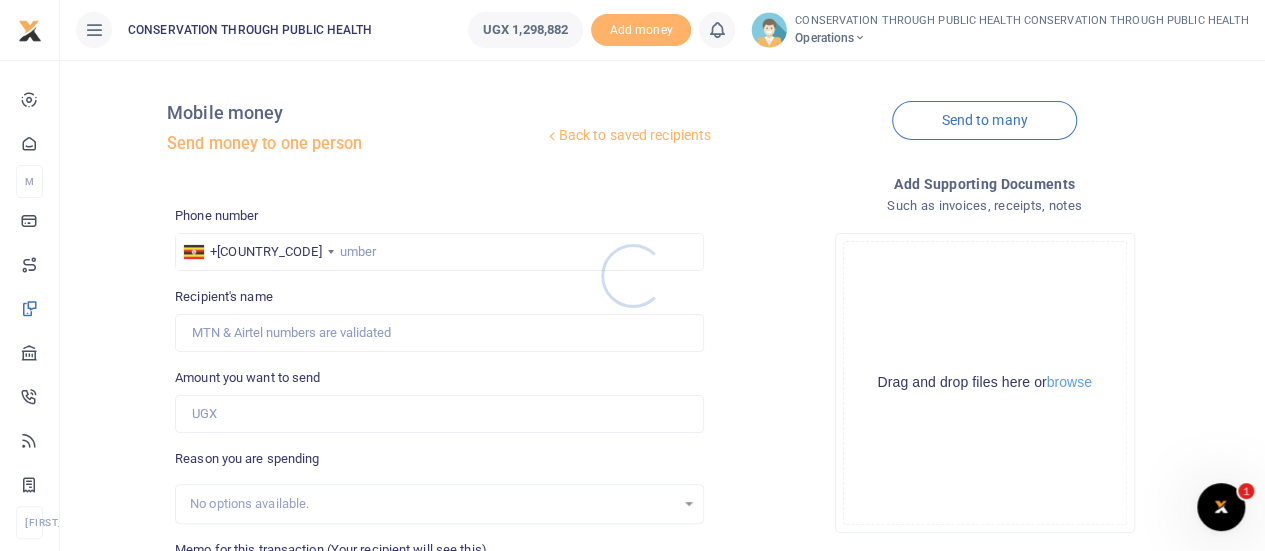 click at bounding box center (632, 275) 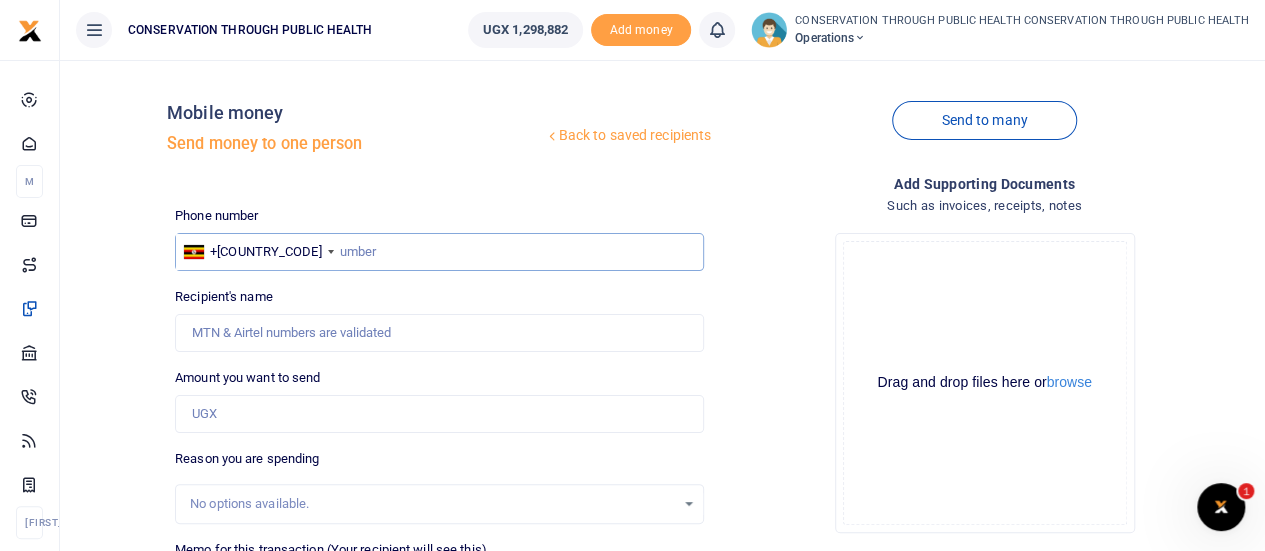 click at bounding box center [439, 252] 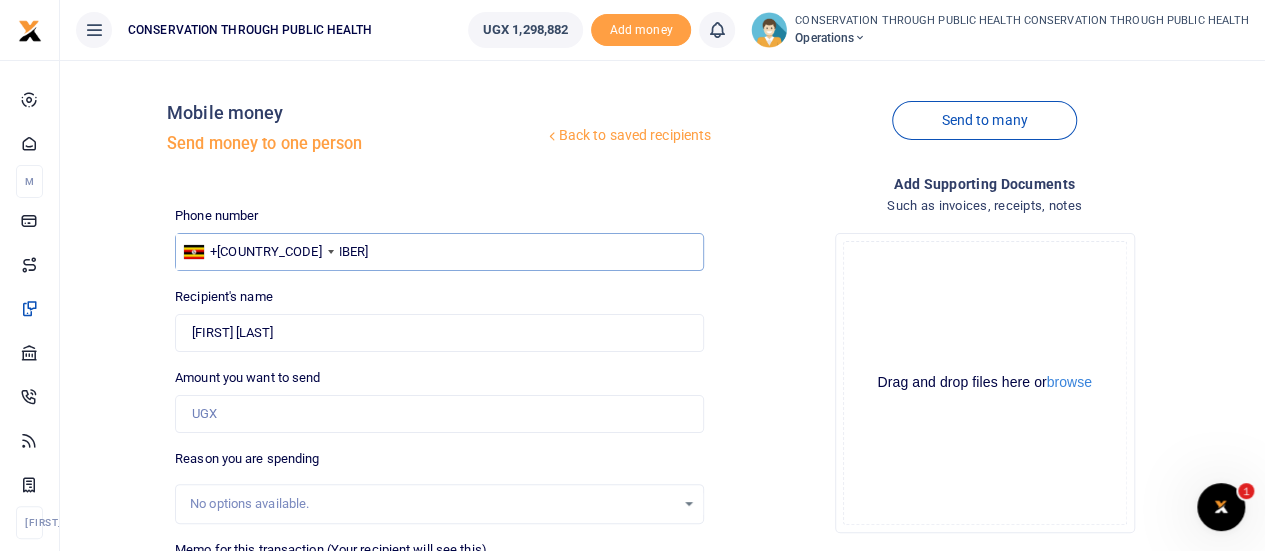 type on "751737537" 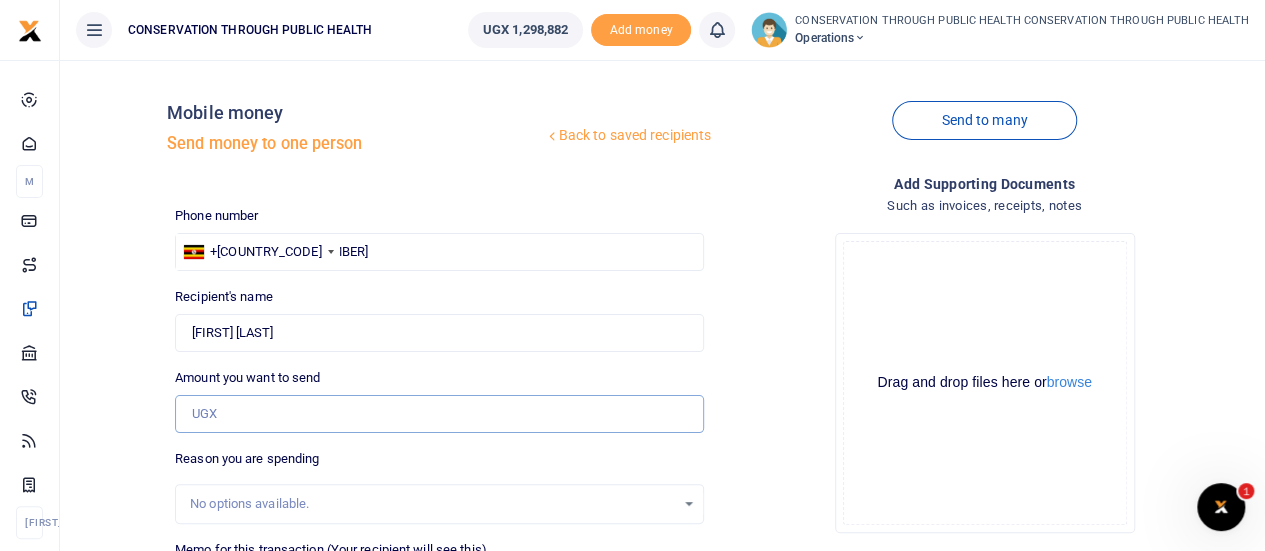 click on "Amount you want to send" at bounding box center (439, 414) 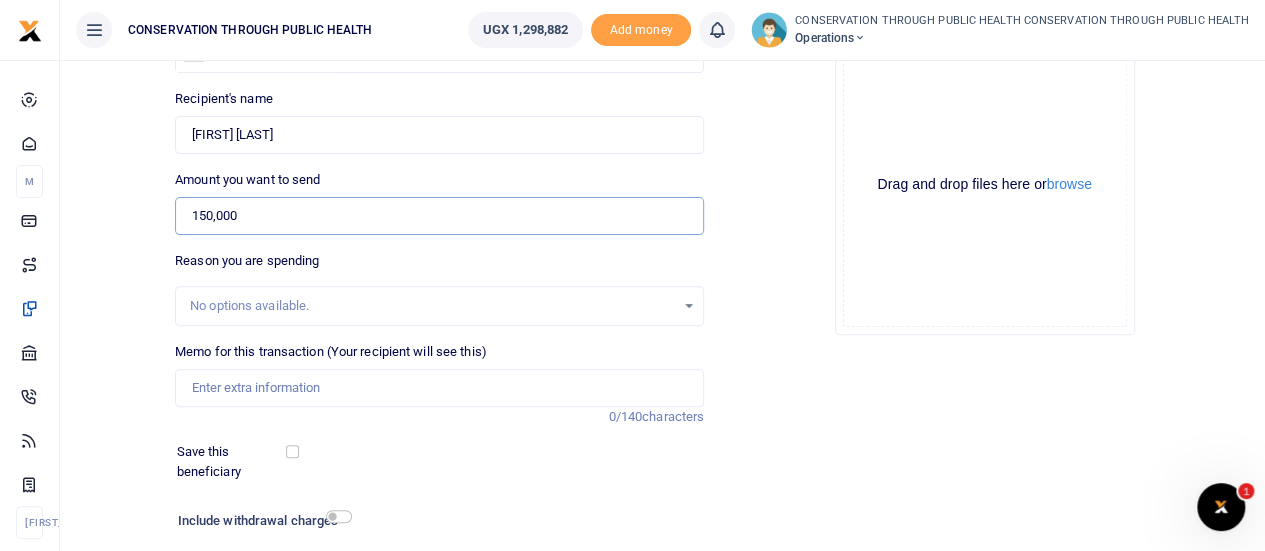 scroll, scrollTop: 200, scrollLeft: 0, axis: vertical 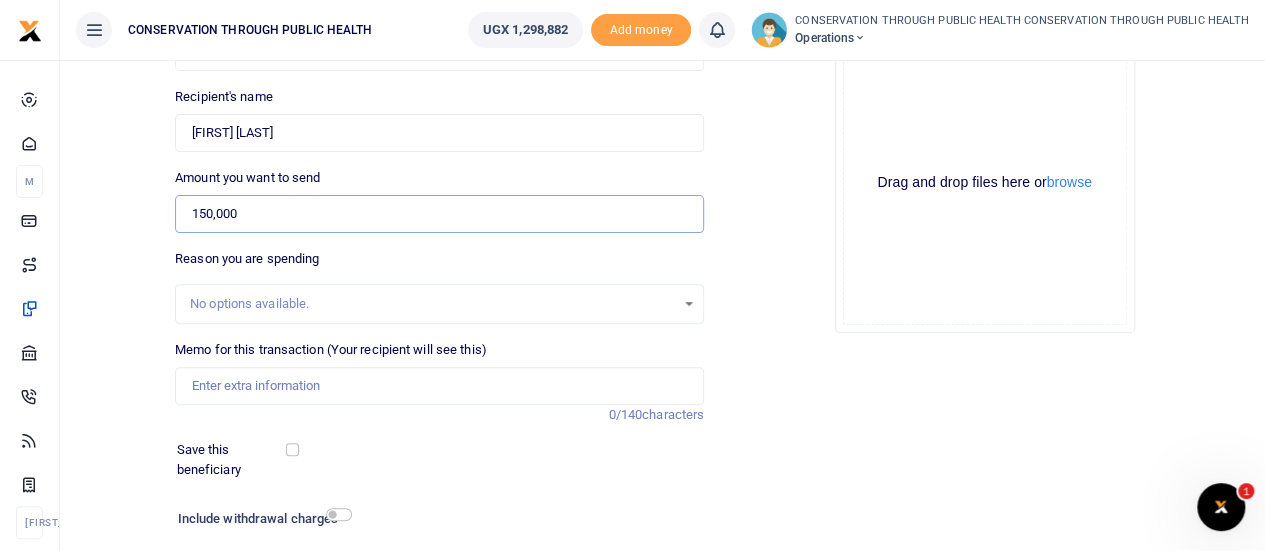 type on "150,000" 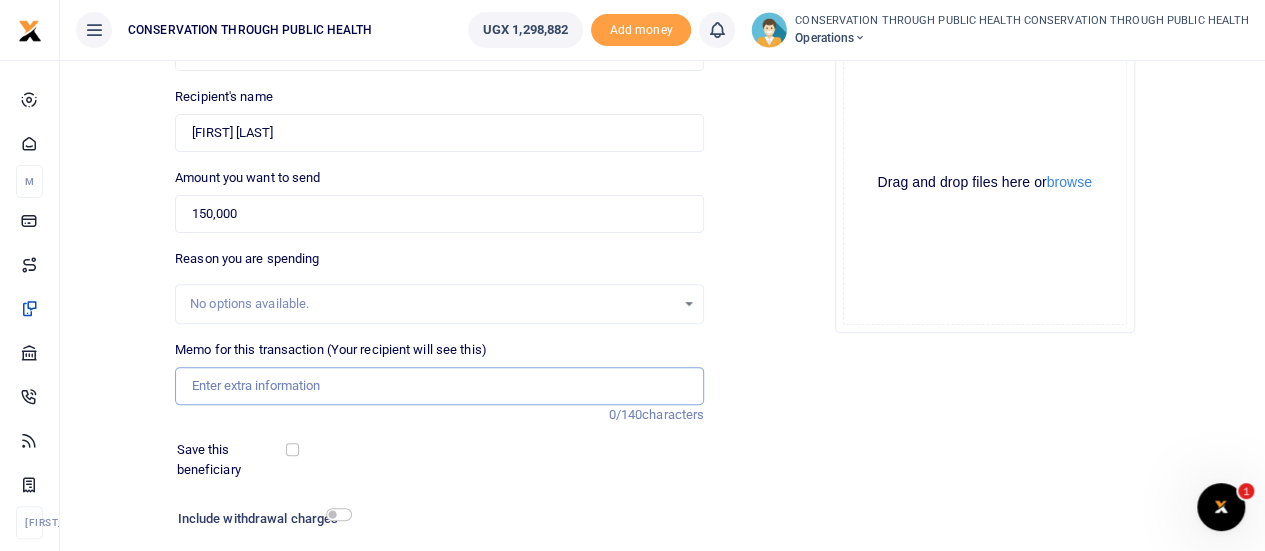 click on "Memo for this transaction (Your recipient will see this)" at bounding box center (439, 386) 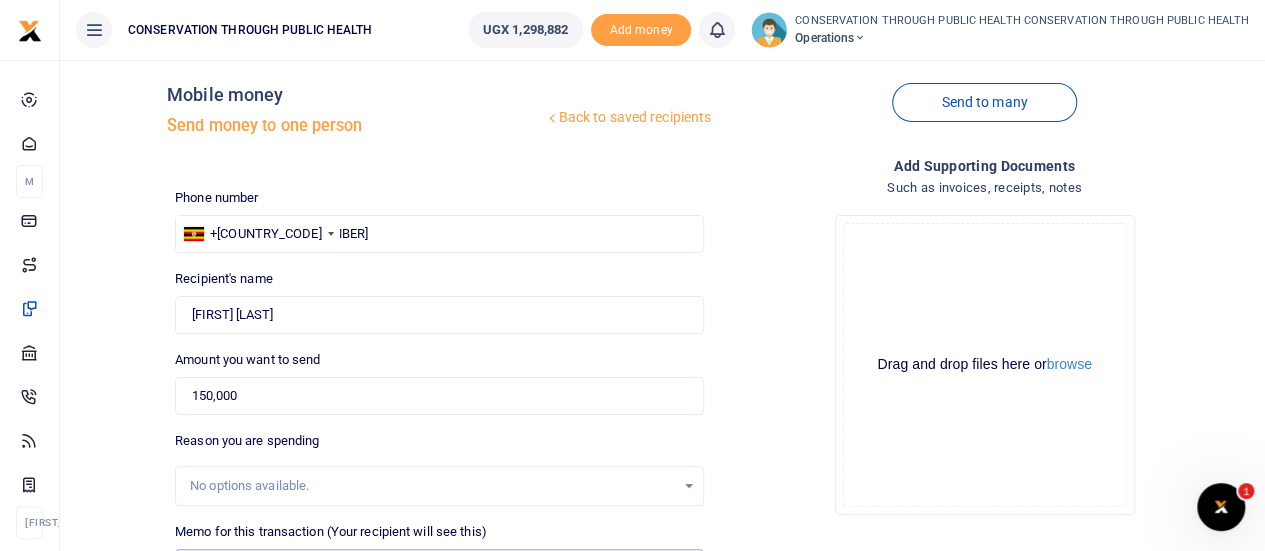 scroll, scrollTop: 0, scrollLeft: 0, axis: both 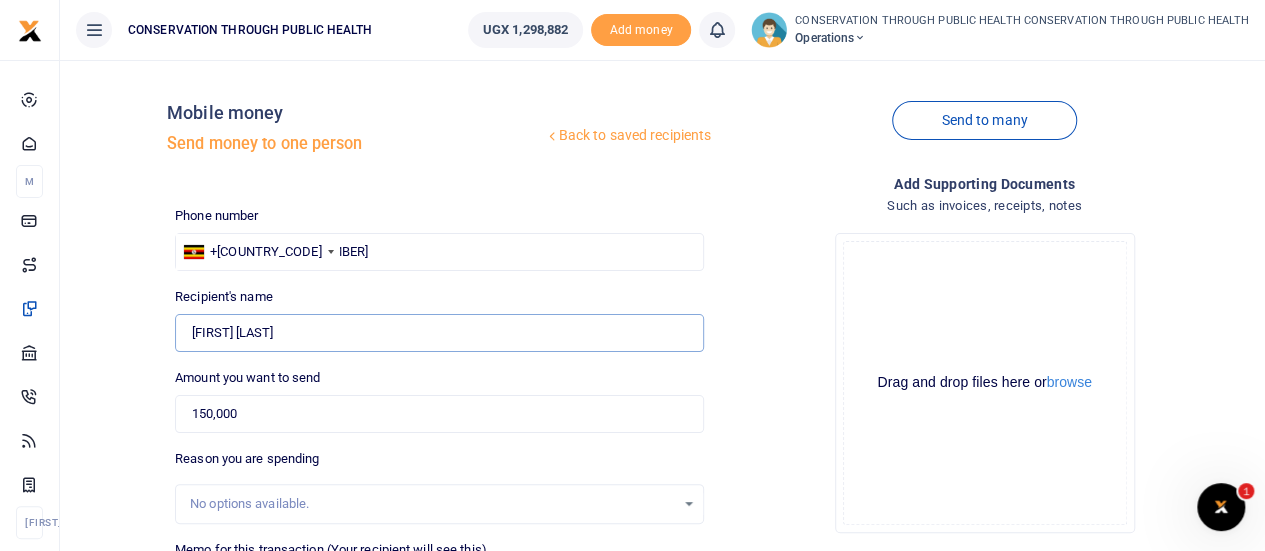 drag, startPoint x: 313, startPoint y: 331, endPoint x: 176, endPoint y: 342, distance: 137.4409 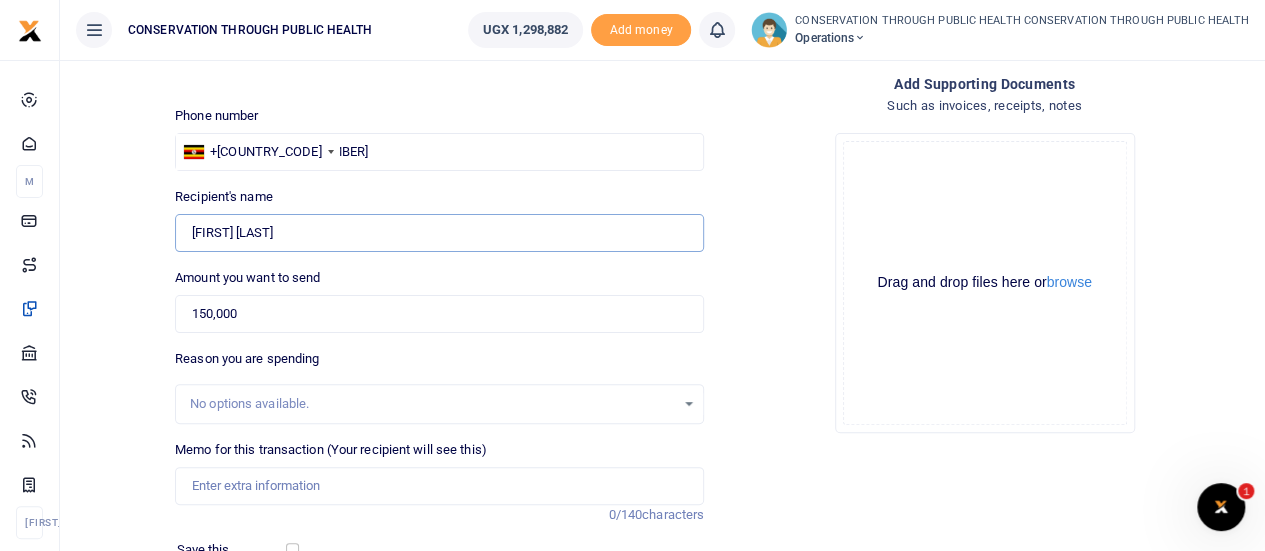 scroll, scrollTop: 104, scrollLeft: 0, axis: vertical 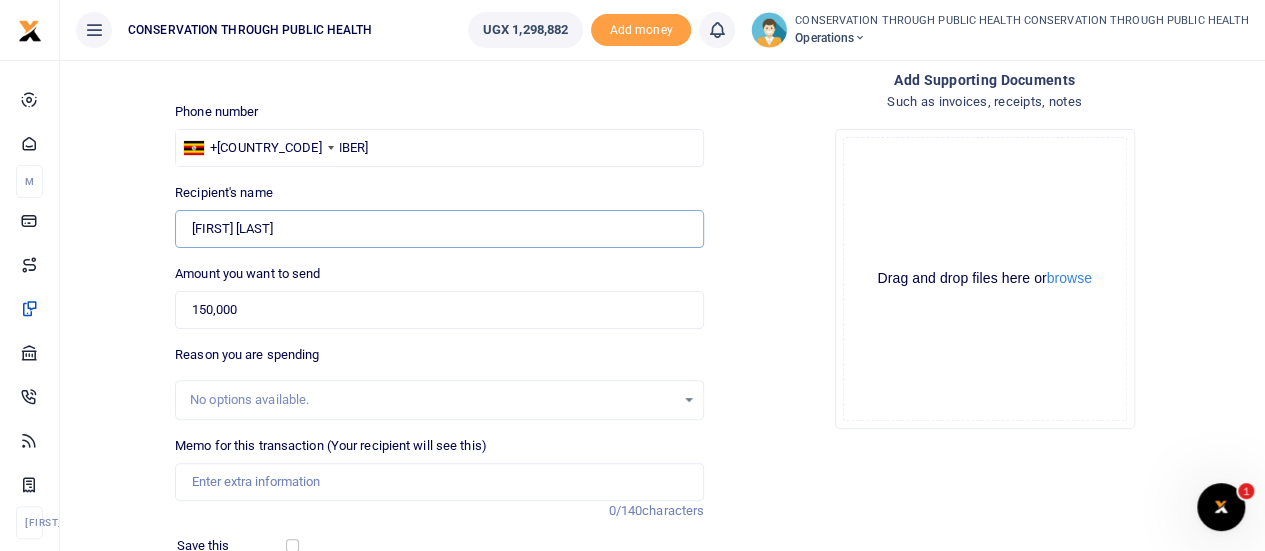 type on "Lawrence Zikusoka" 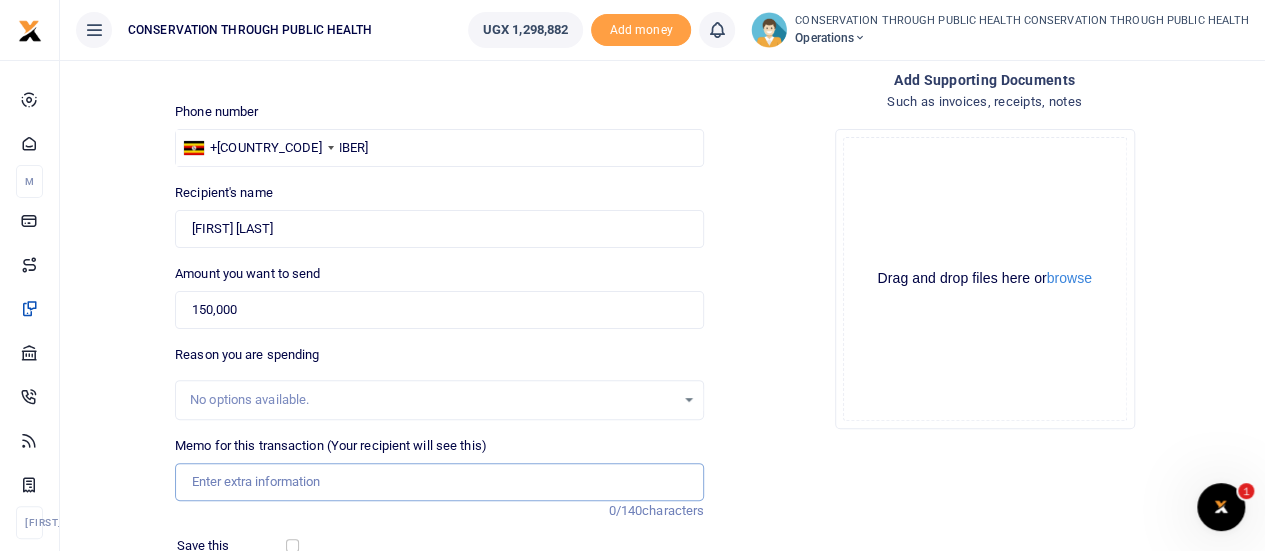 click on "Memo for this transaction (Your recipient will see this)" at bounding box center [439, 482] 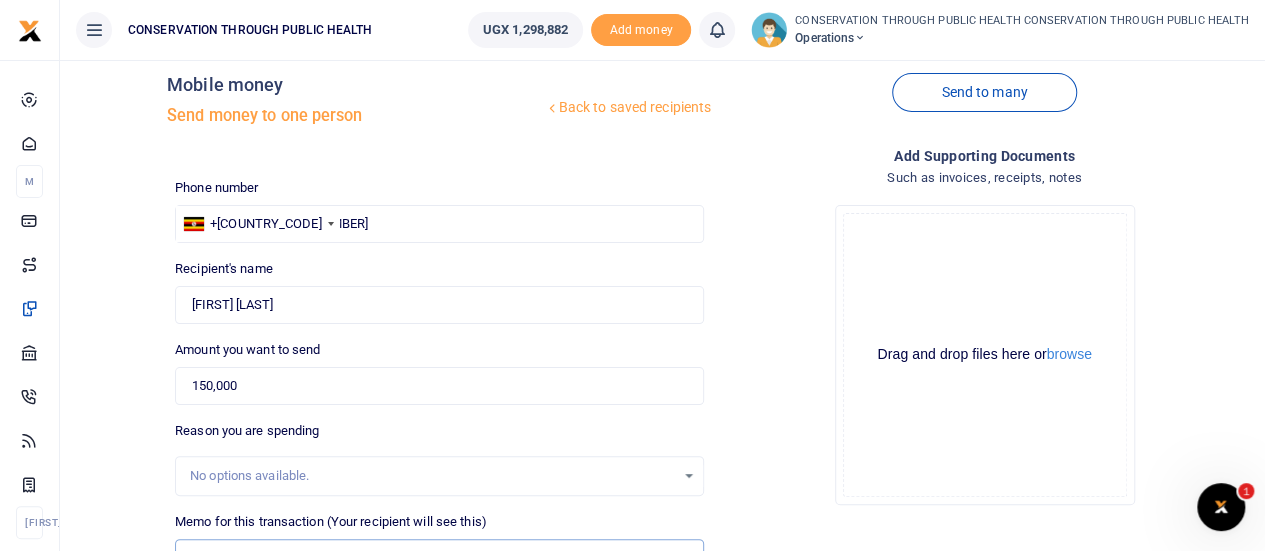 scroll, scrollTop: 0, scrollLeft: 0, axis: both 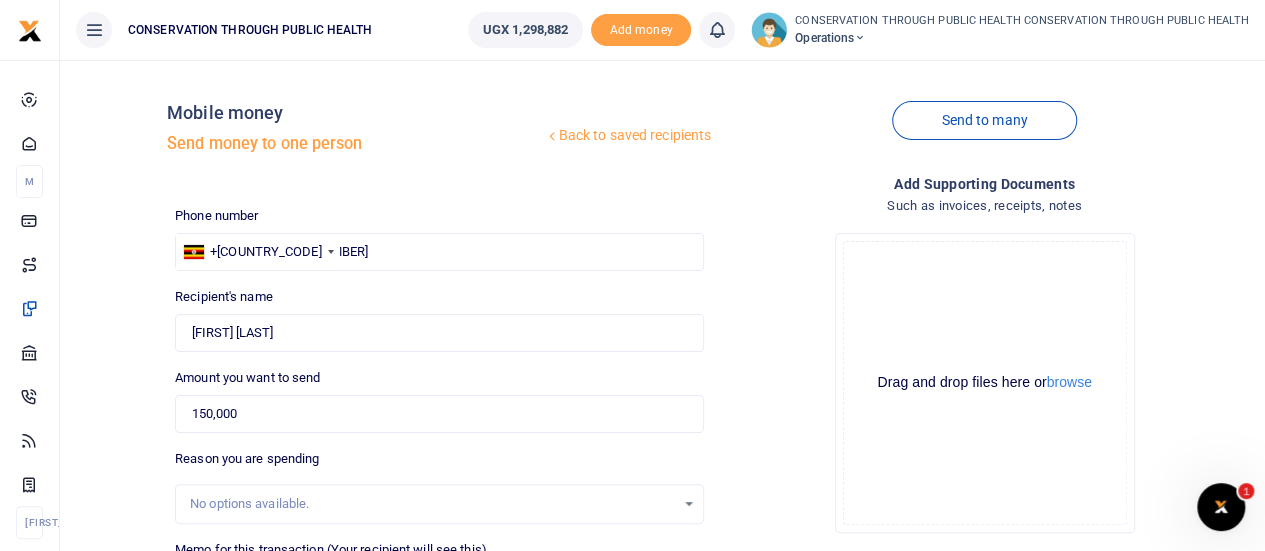 type on "Fuel for Office Activities" 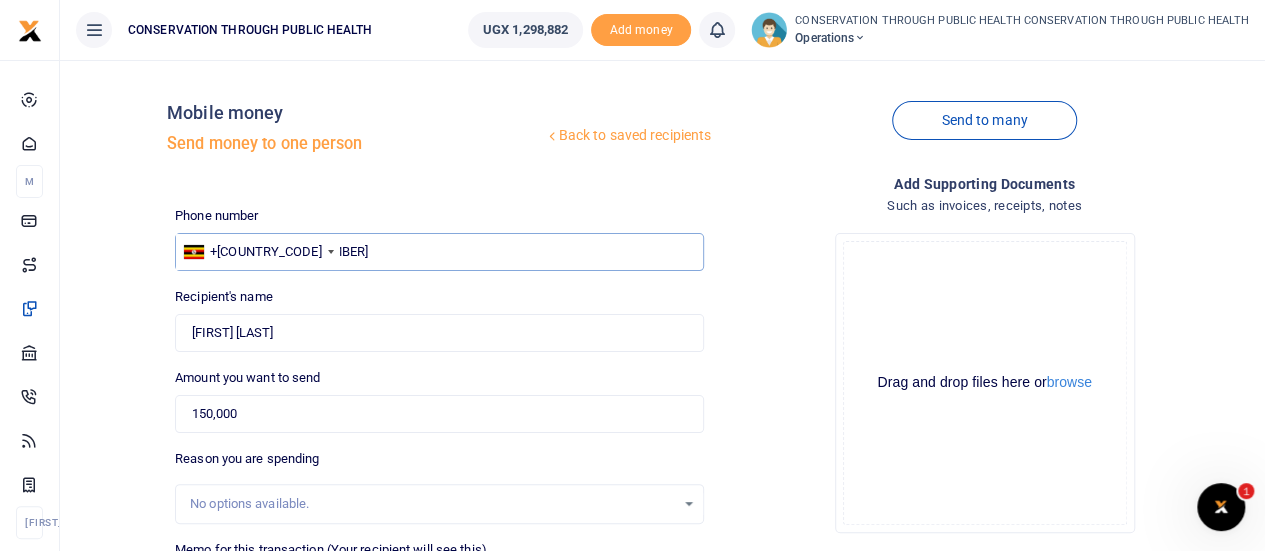 click on "751737537" at bounding box center (439, 252) 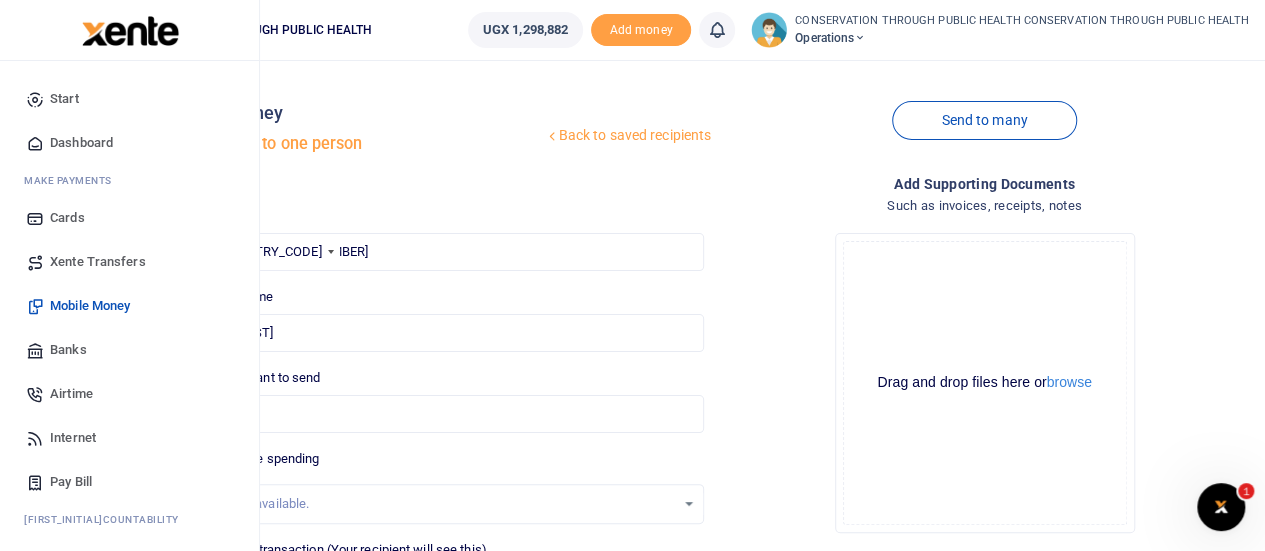 click on "Dashboard" at bounding box center (81, 143) 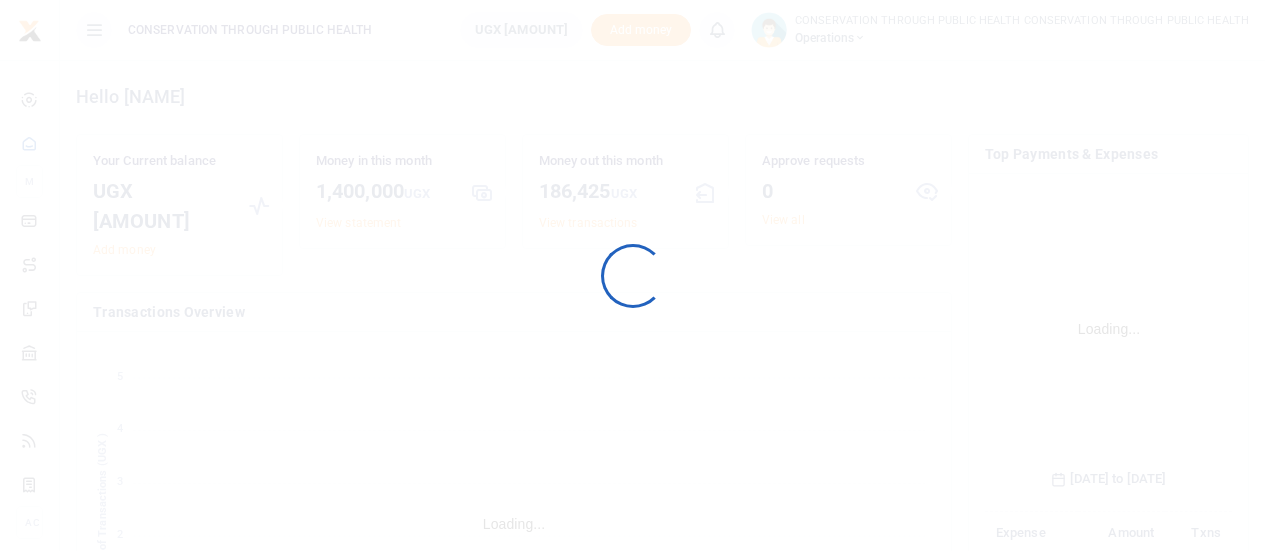 scroll, scrollTop: 0, scrollLeft: 0, axis: both 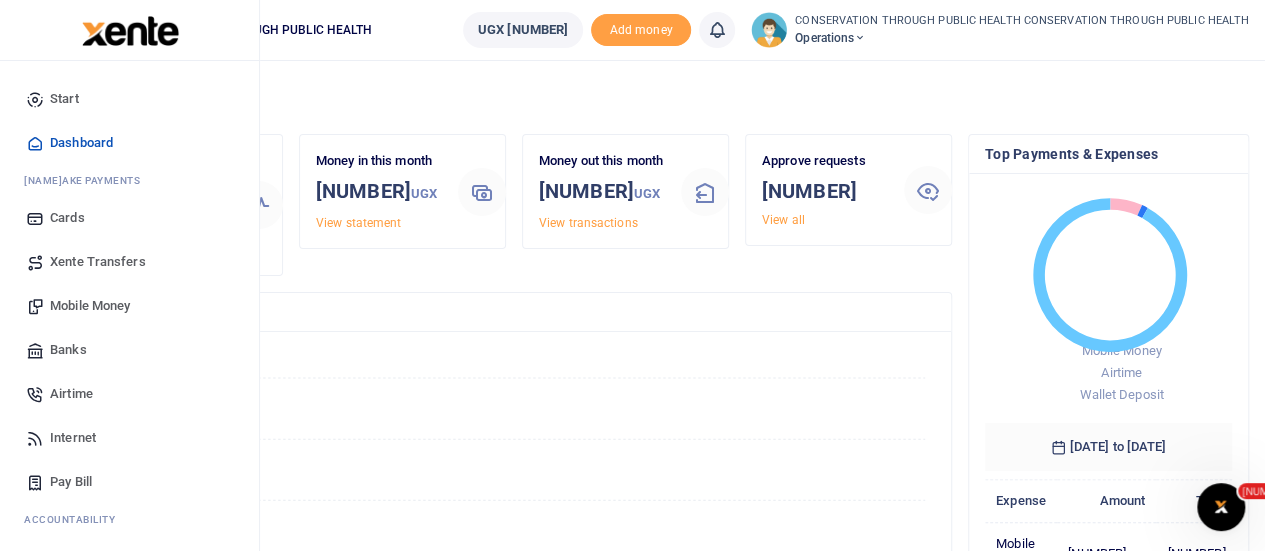 click on "Mobile Money" at bounding box center [90, 306] 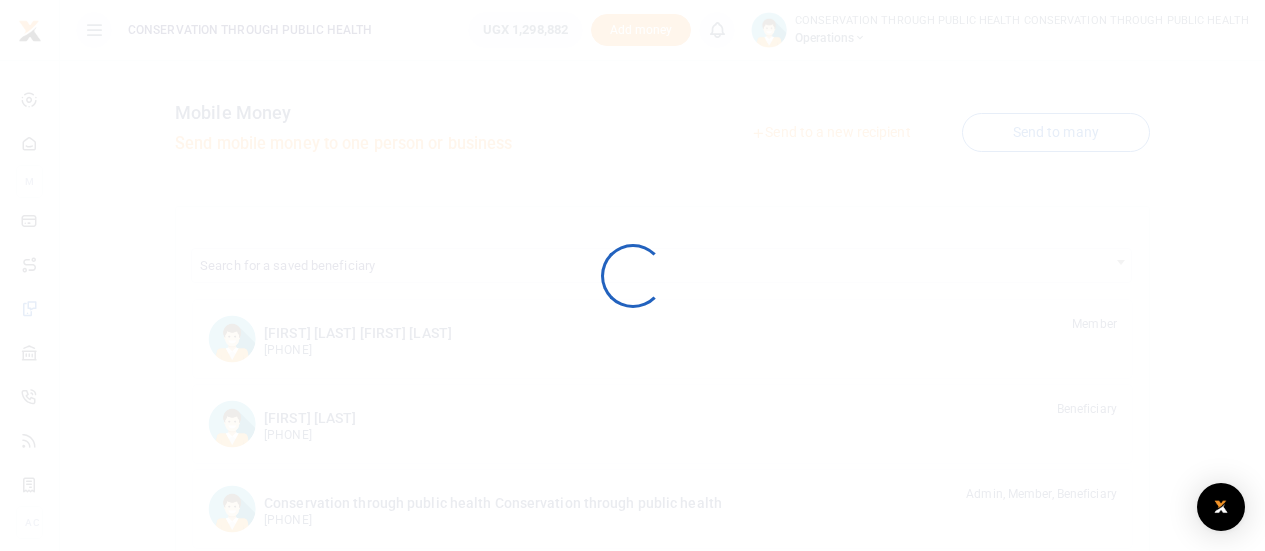 scroll, scrollTop: 0, scrollLeft: 0, axis: both 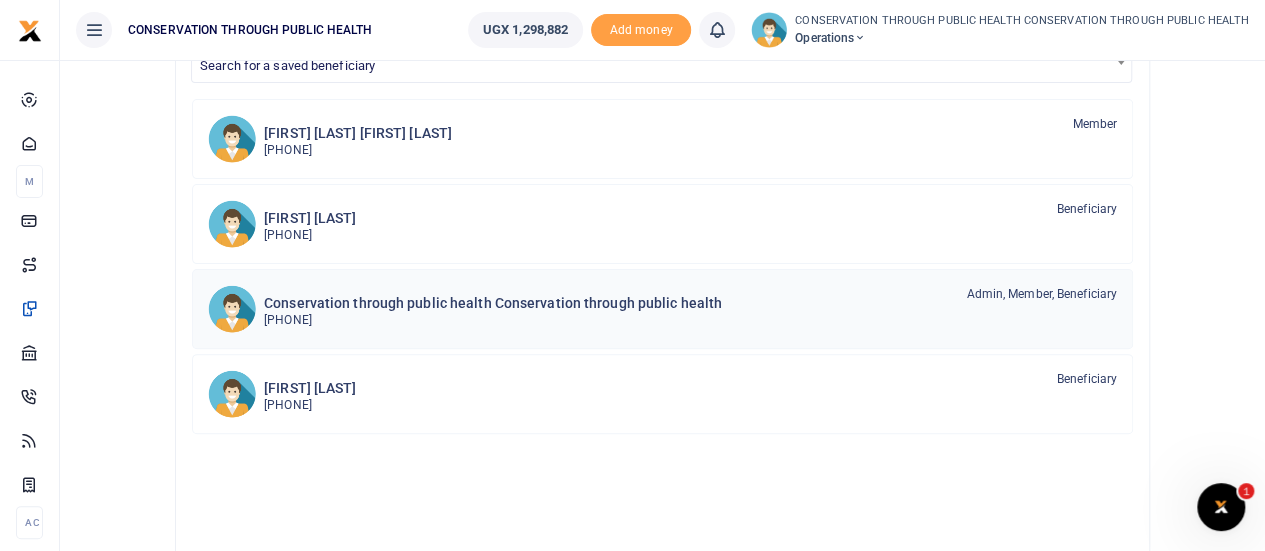 click on "[PHONE]" at bounding box center (493, 320) 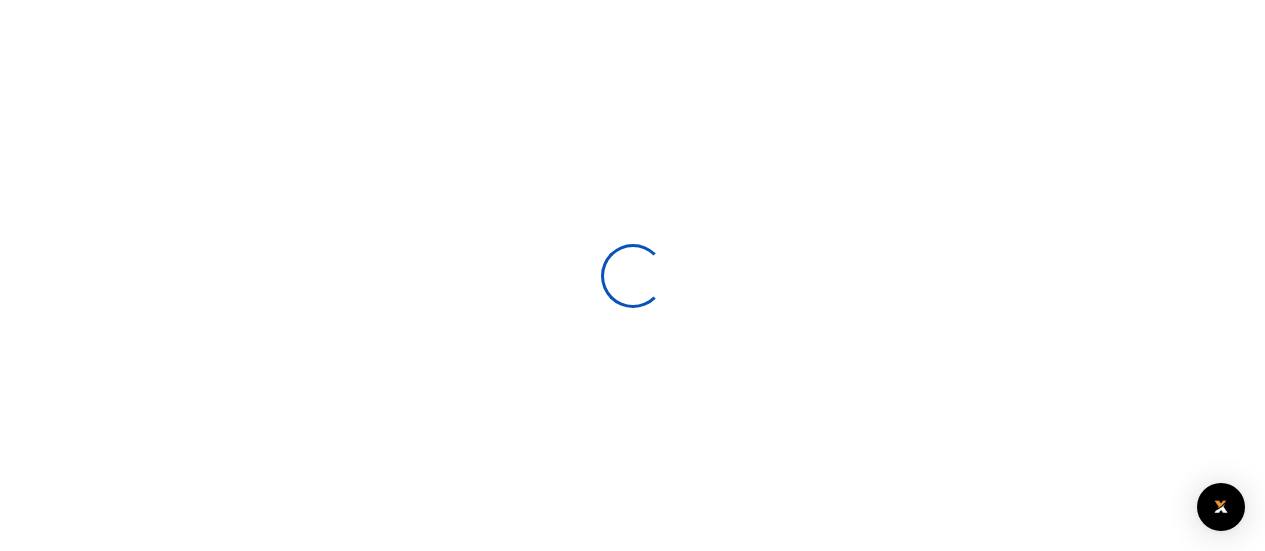 scroll, scrollTop: 0, scrollLeft: 0, axis: both 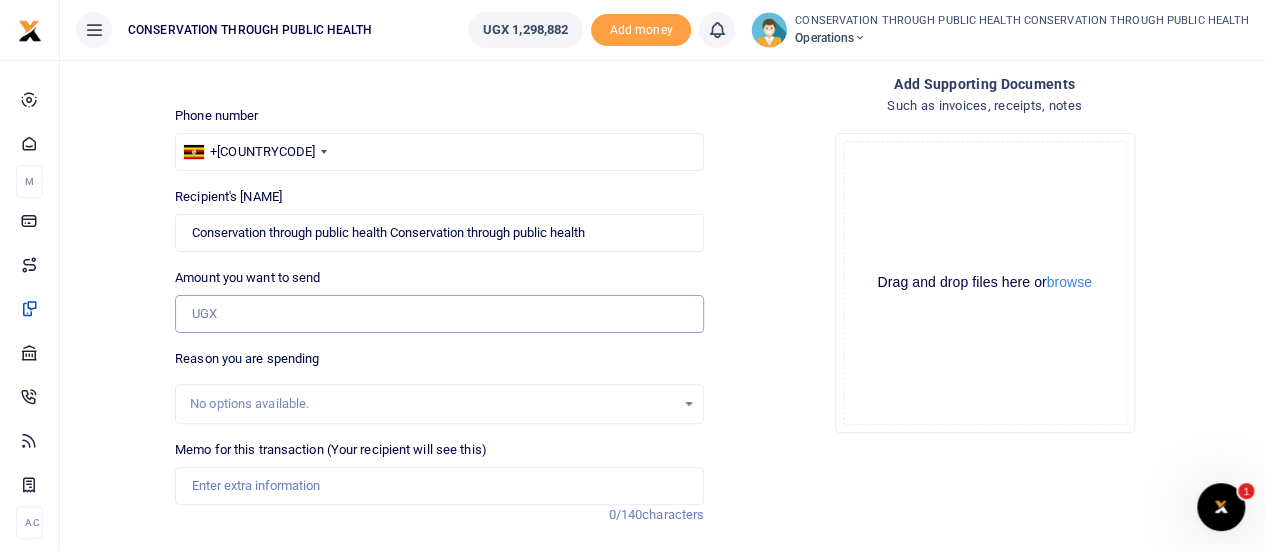 click on "Amount you want to send" at bounding box center (439, 314) 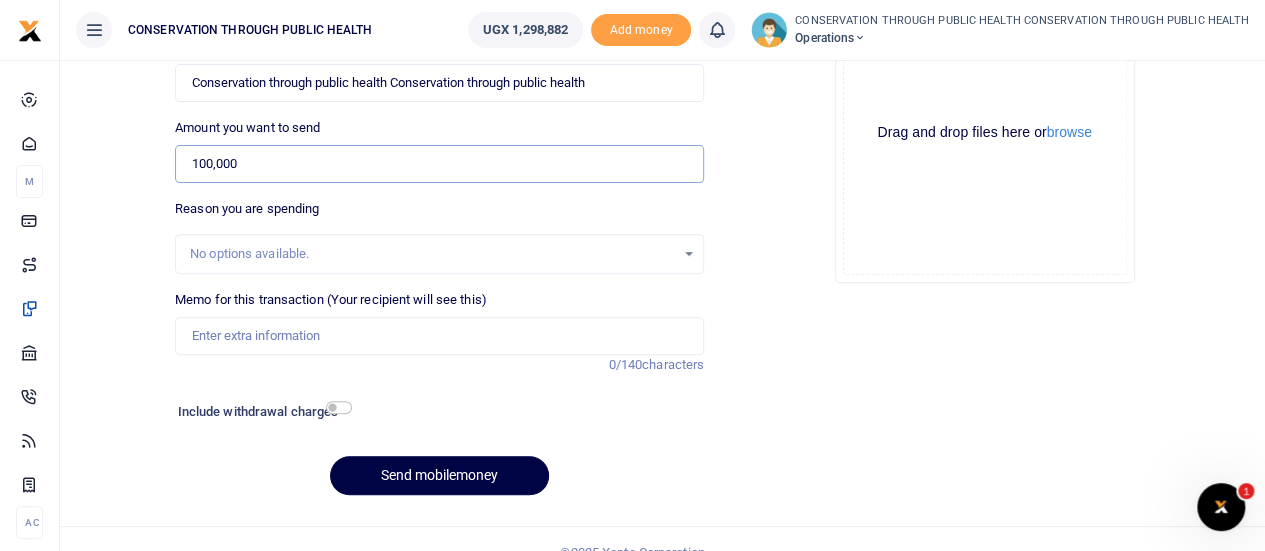 scroll, scrollTop: 276, scrollLeft: 0, axis: vertical 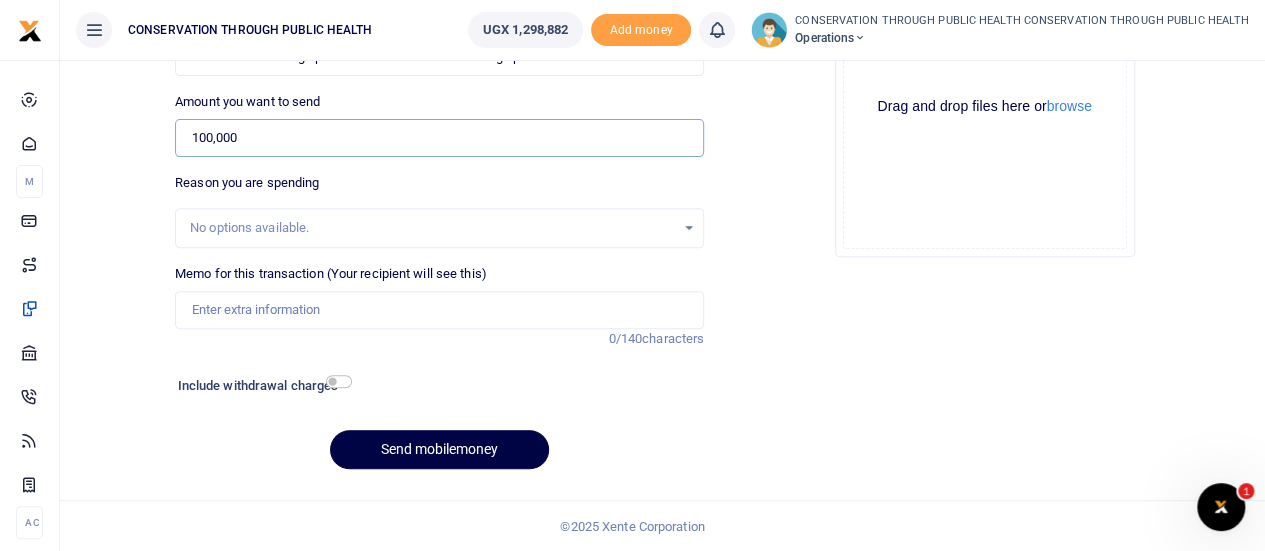 type on "100,000" 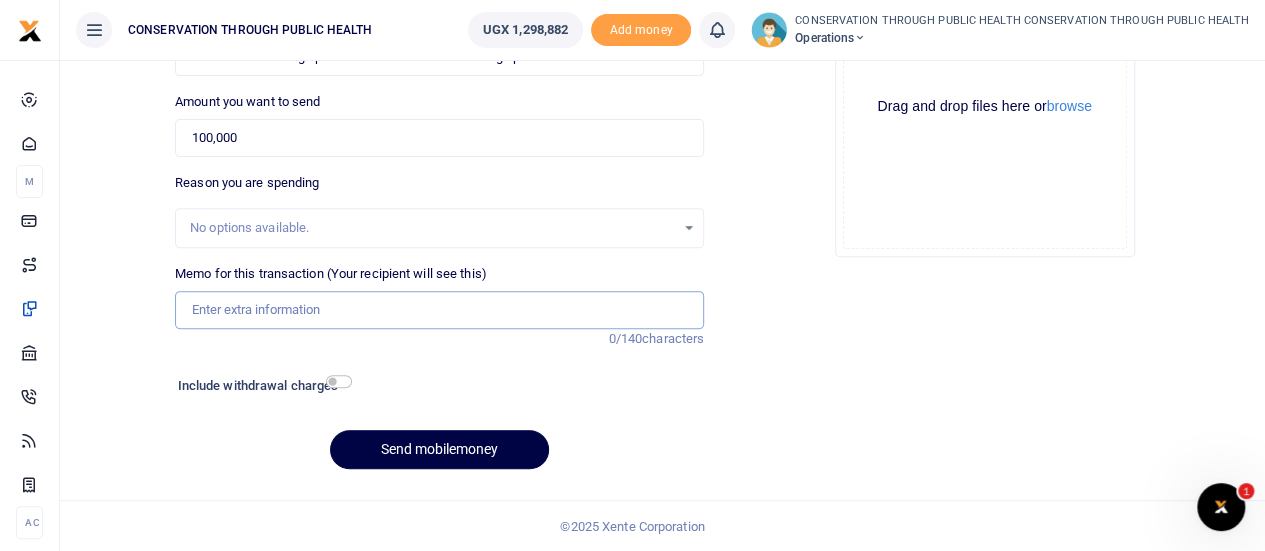 click on "Memo for this transaction (Your recipient will see this)" at bounding box center (439, 310) 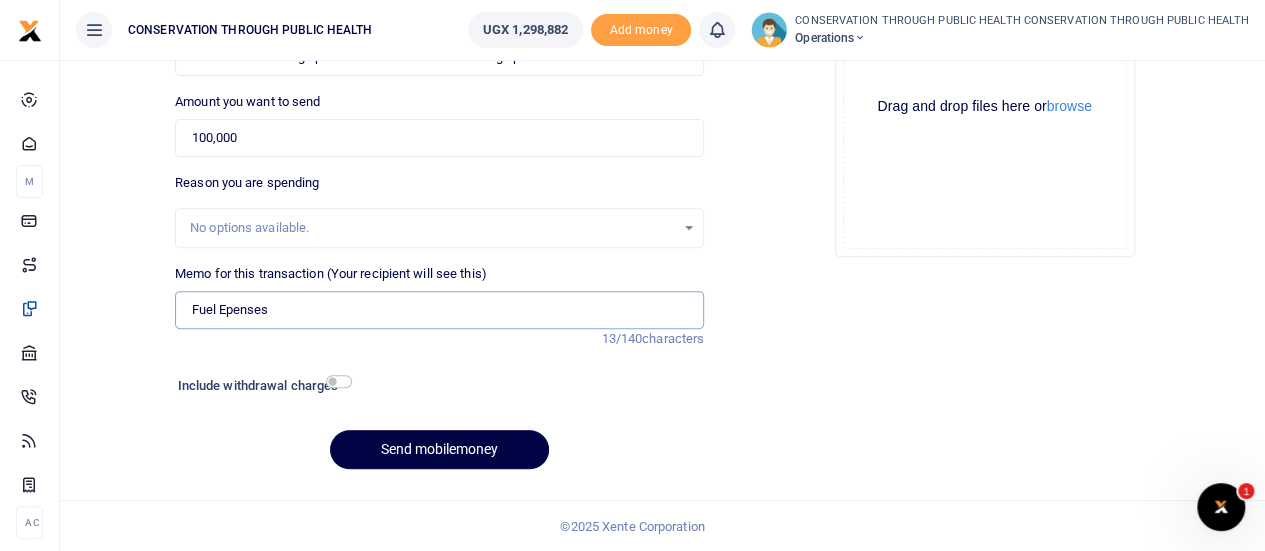 click on "Fuel Epenses" at bounding box center (439, 310) 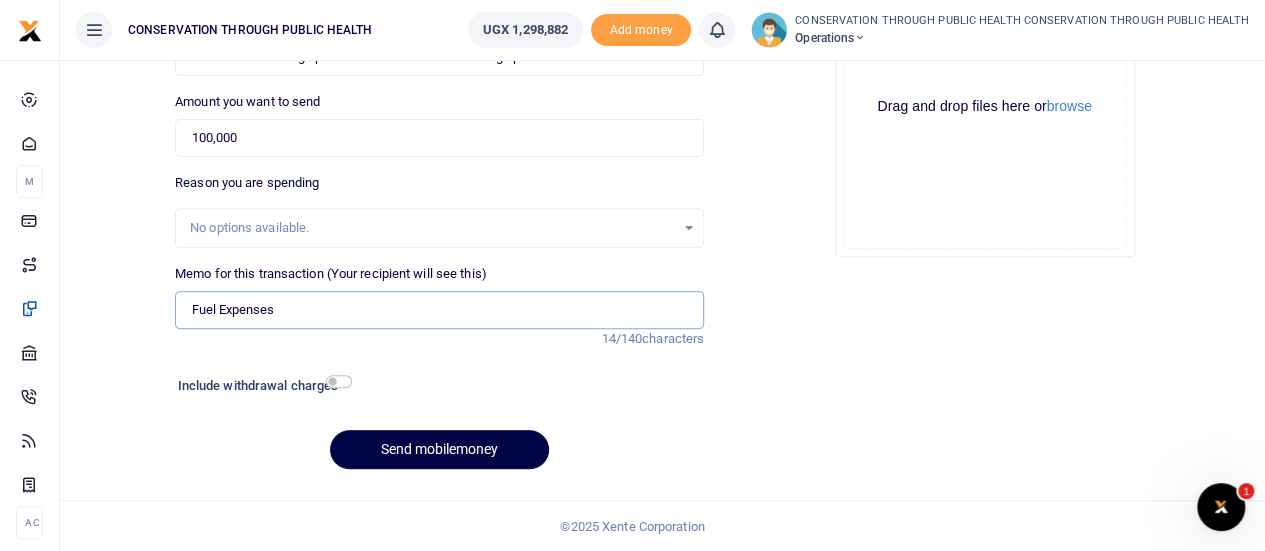click on "Fuel Expenses" at bounding box center (439, 310) 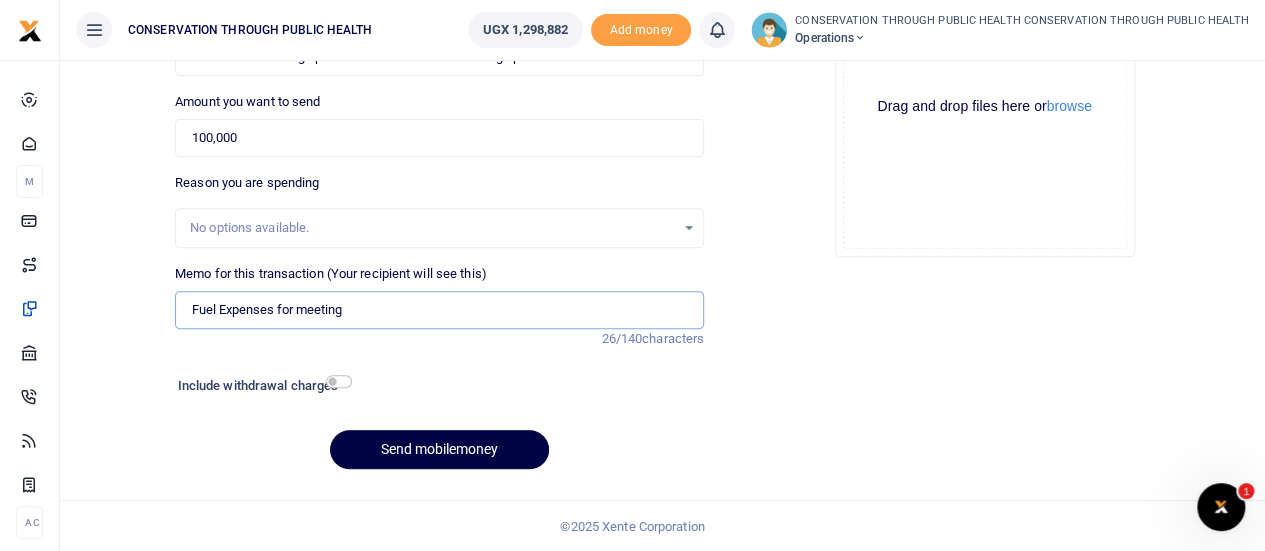 click on "Fuel Expenses for meeting" at bounding box center [439, 310] 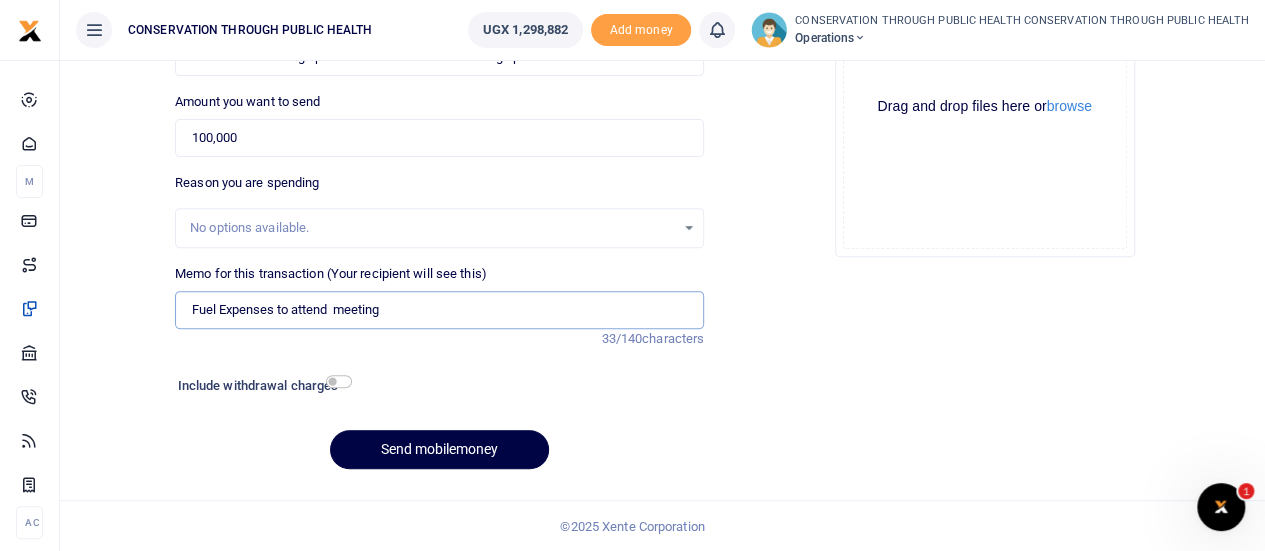click on "Fuel Expenses to attend  meeting" at bounding box center [439, 310] 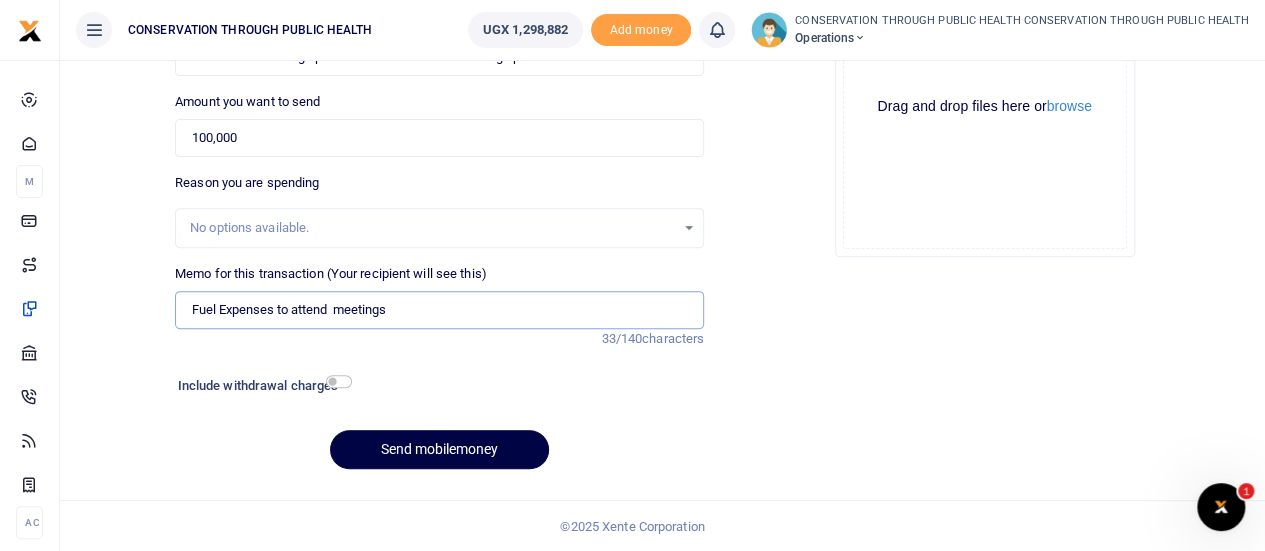 drag, startPoint x: 407, startPoint y: 309, endPoint x: 276, endPoint y: 311, distance: 131.01526 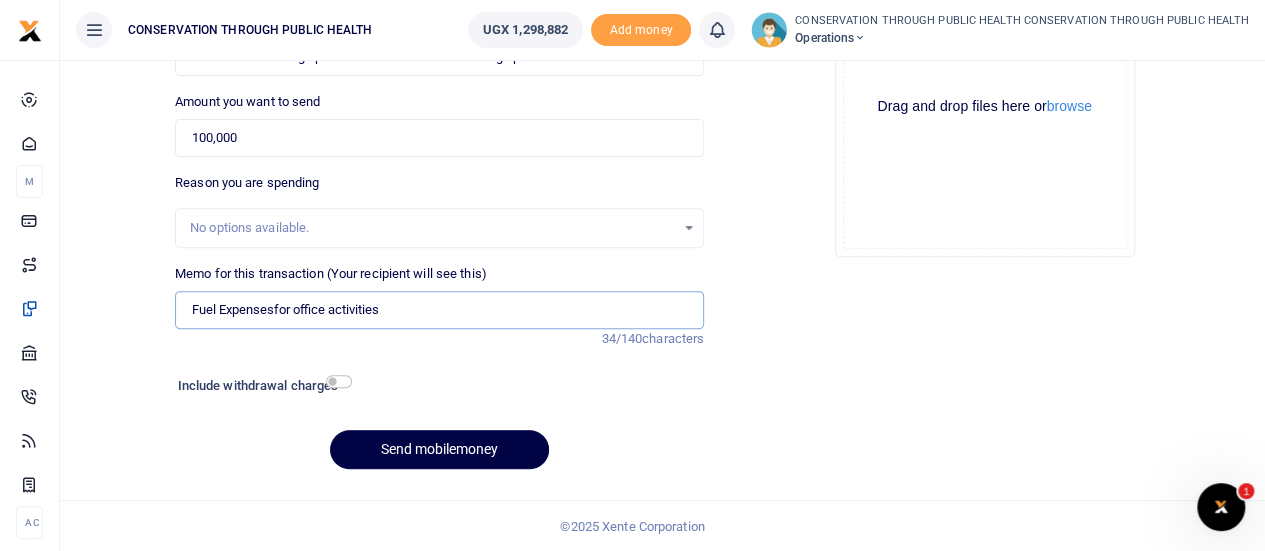 click on "Fuel Expensesfor office activities" at bounding box center [439, 310] 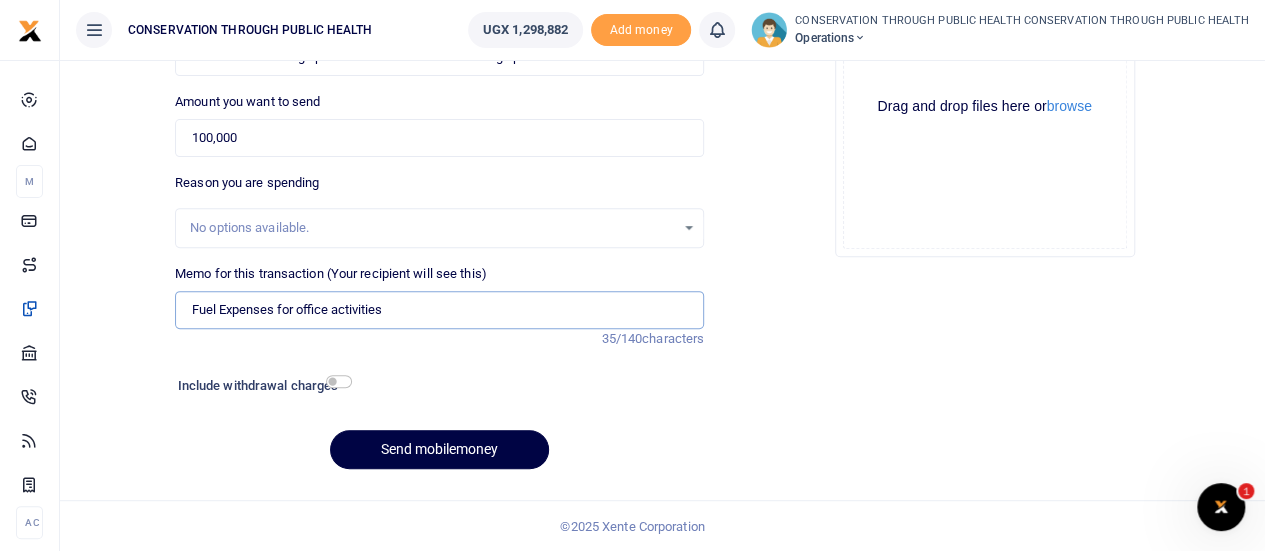 type on "Fuel Expenses for office activities" 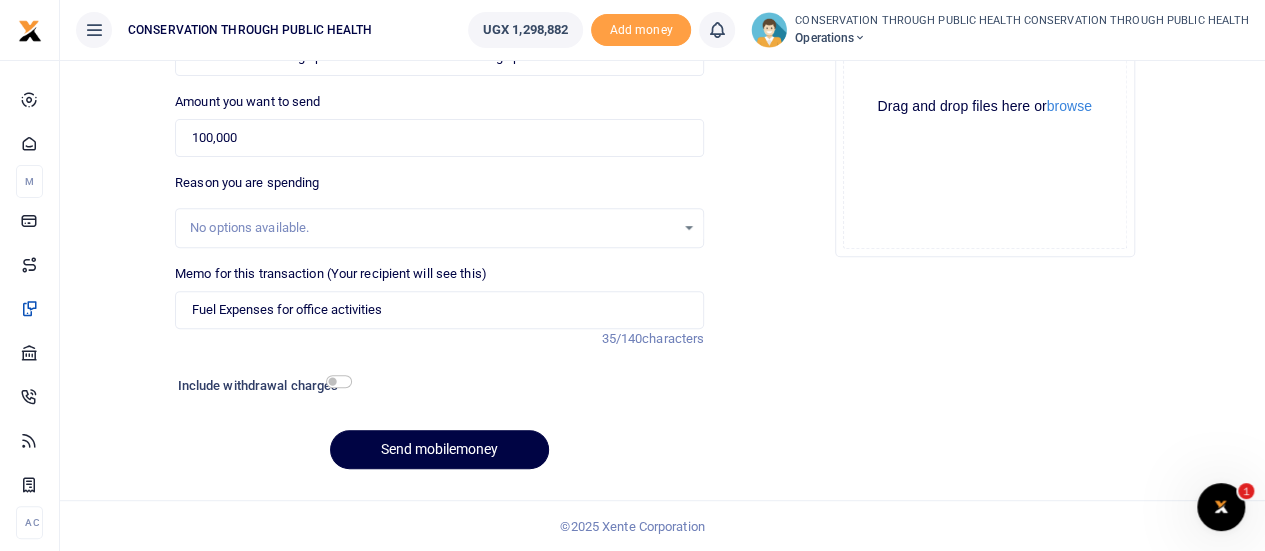 click on "Include withdrawal charges" at bounding box center (260, 386) 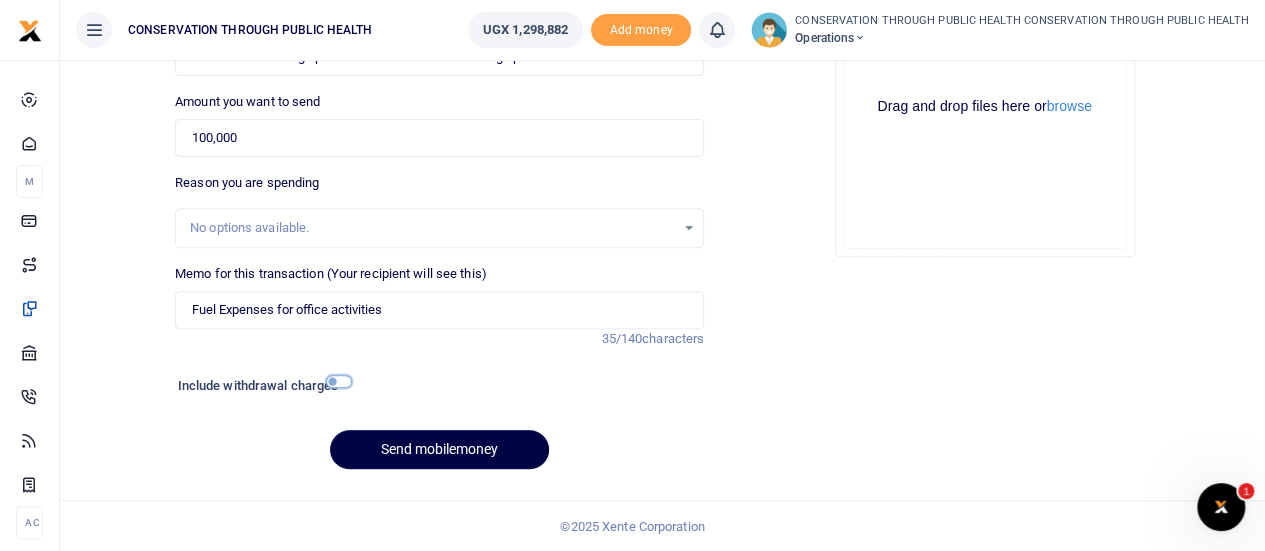 click at bounding box center [339, 381] 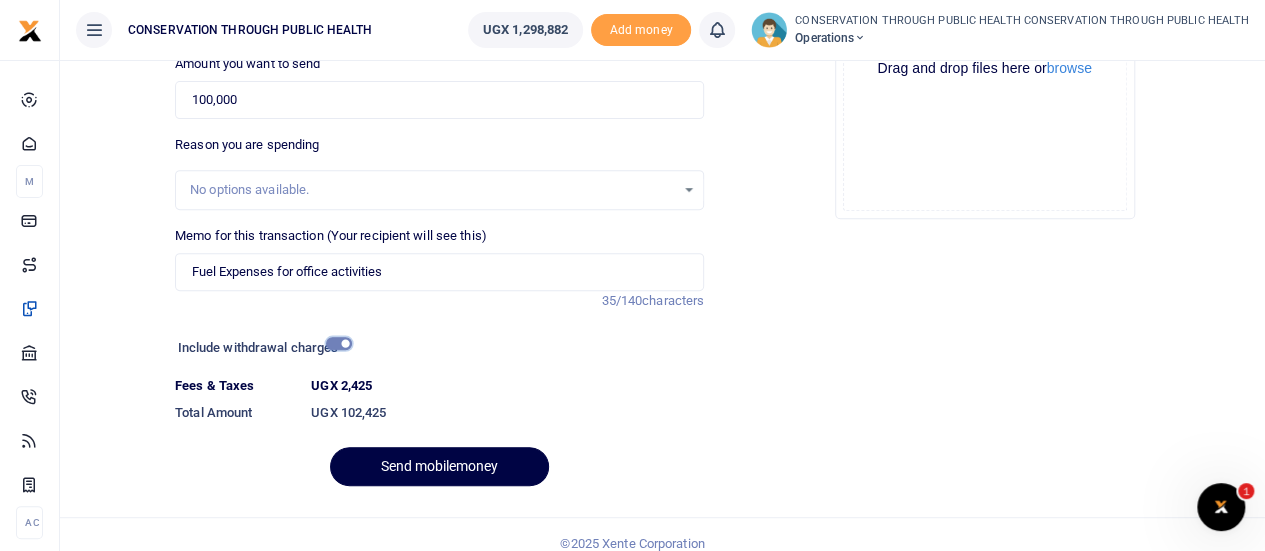 scroll, scrollTop: 331, scrollLeft: 0, axis: vertical 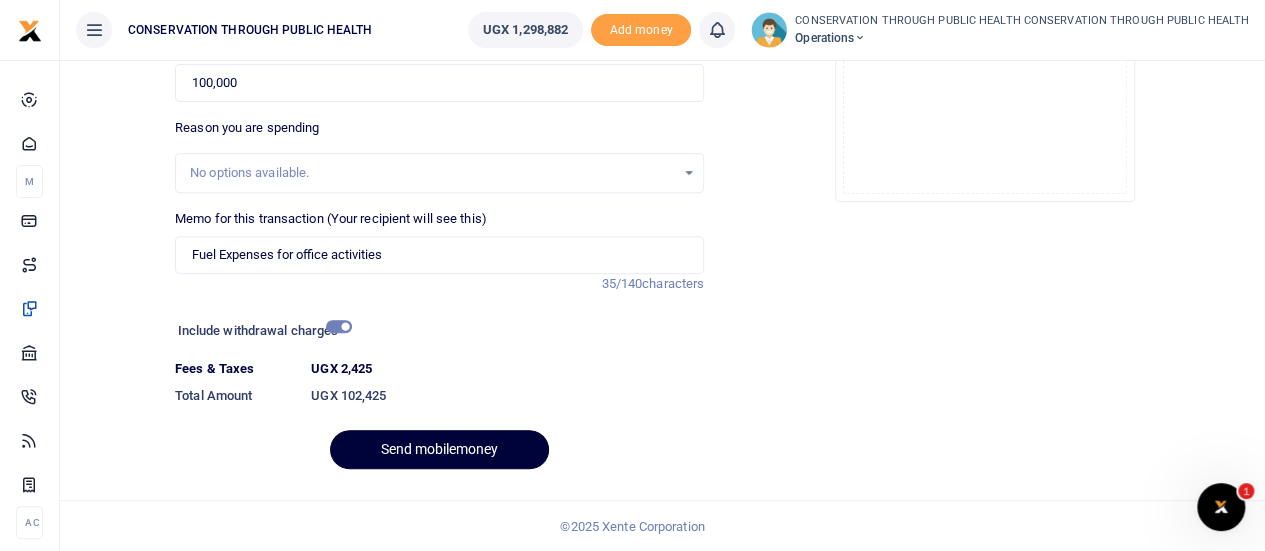 click on "Send mobilemoney" at bounding box center (439, 449) 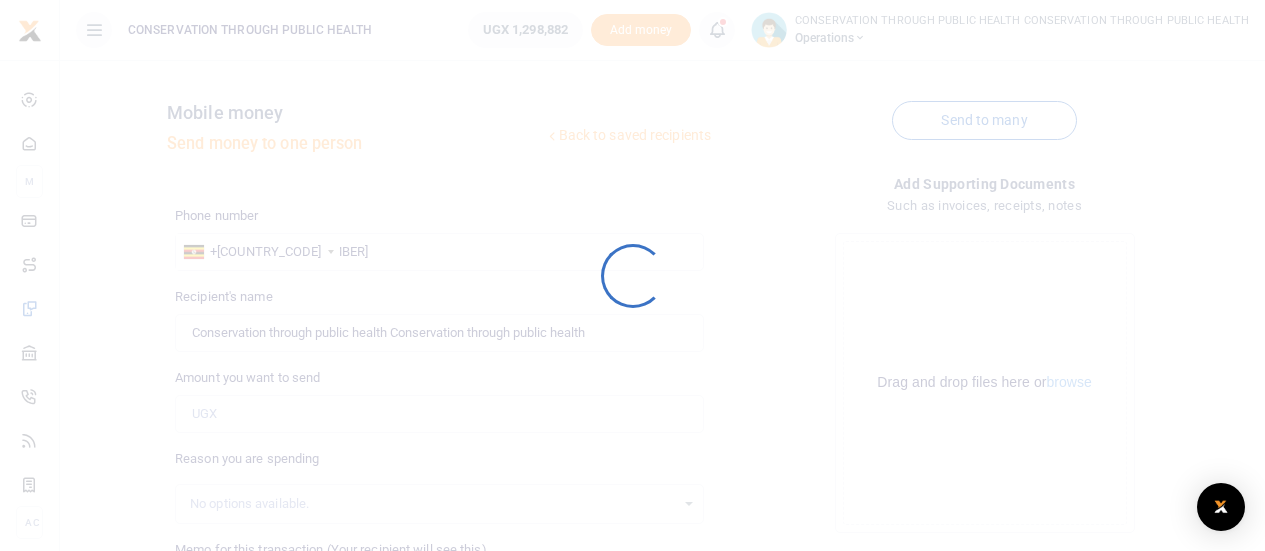 scroll, scrollTop: 276, scrollLeft: 0, axis: vertical 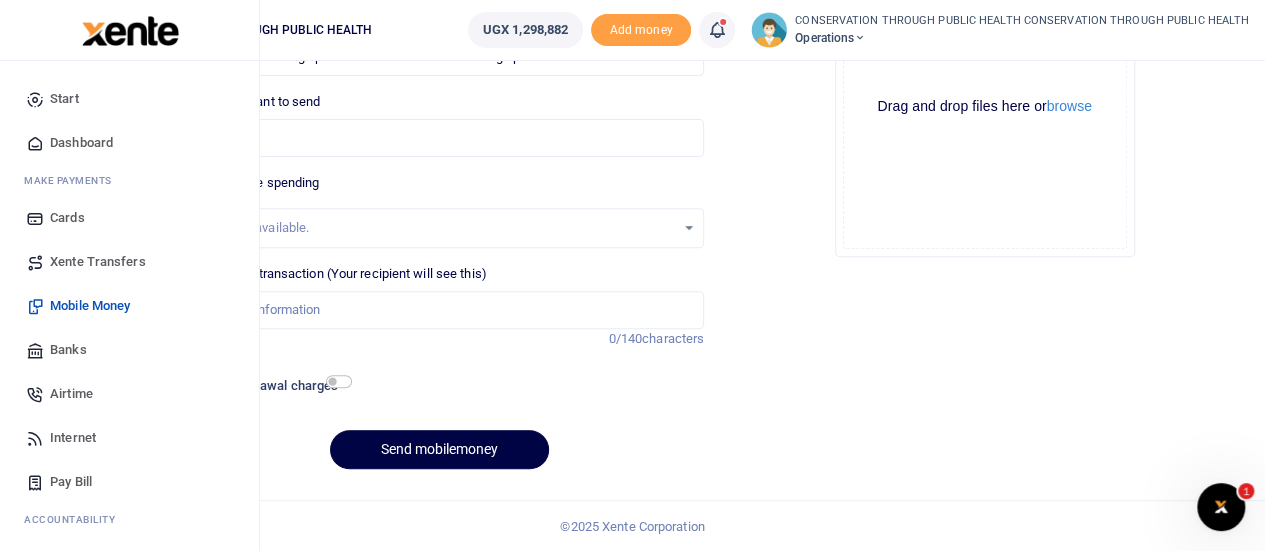 click on "Dashboard" at bounding box center [81, 143] 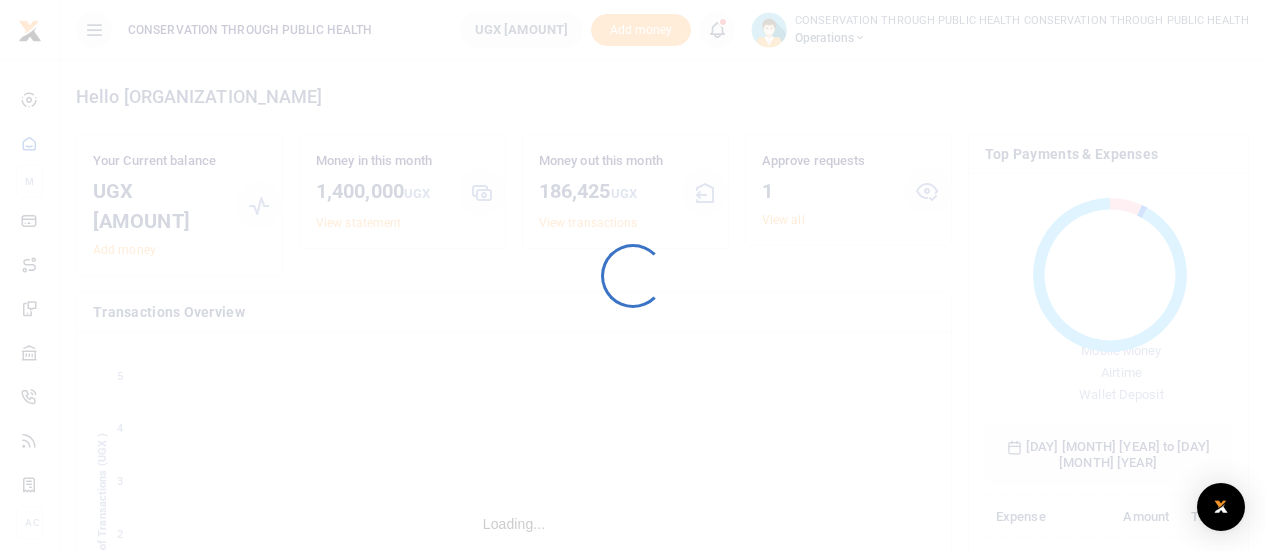 scroll, scrollTop: 0, scrollLeft: 0, axis: both 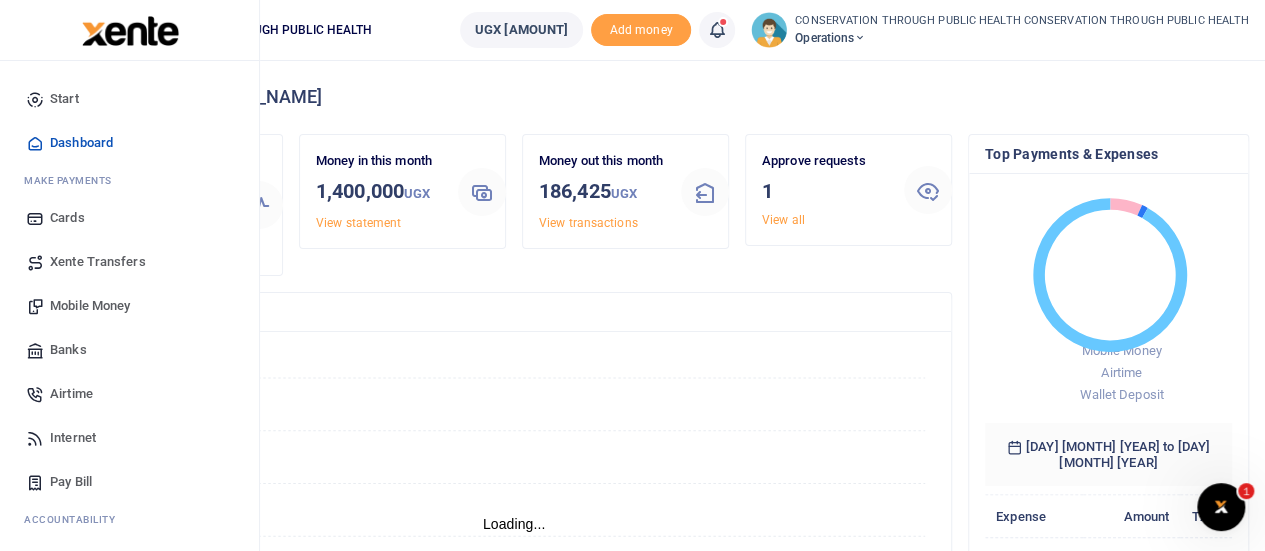 click on "Mobile Money" at bounding box center (90, 306) 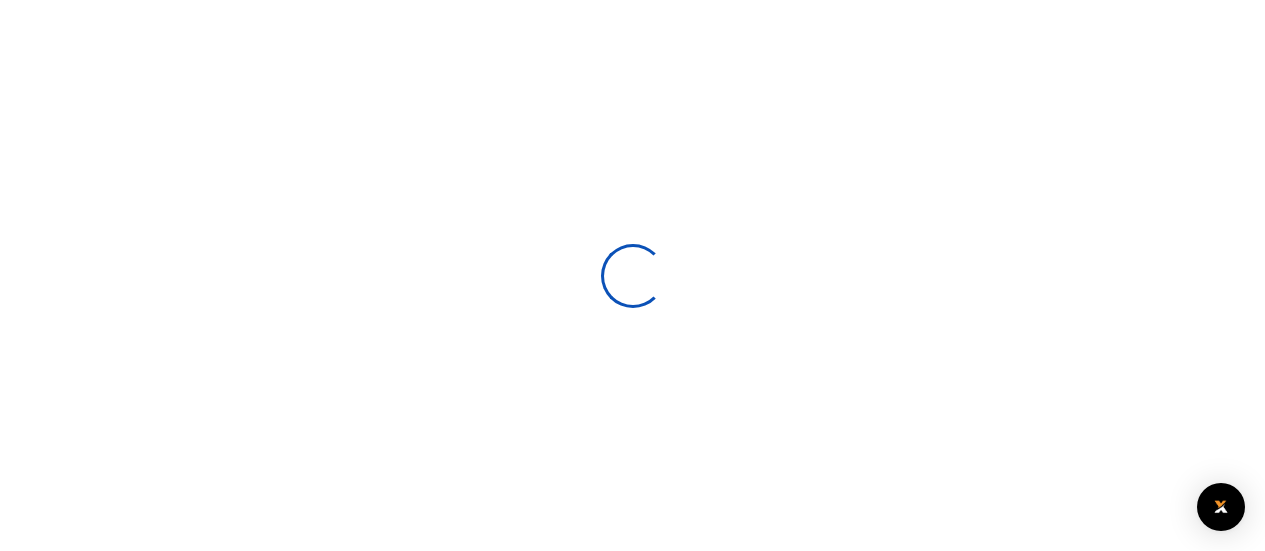scroll, scrollTop: 0, scrollLeft: 0, axis: both 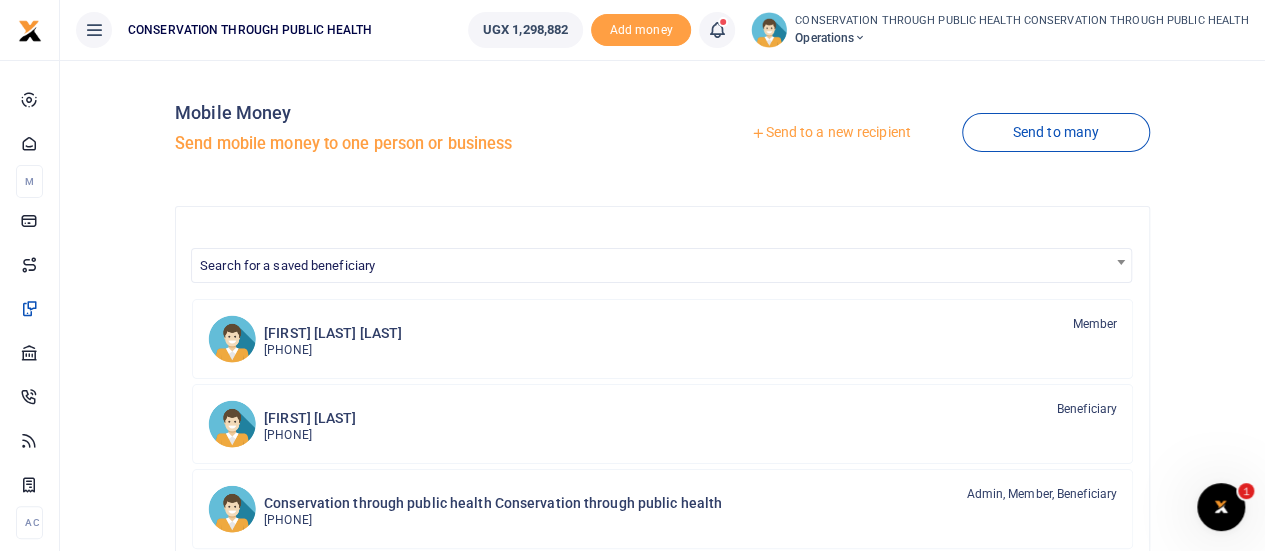 click on "Send to a new recipient" at bounding box center [830, 133] 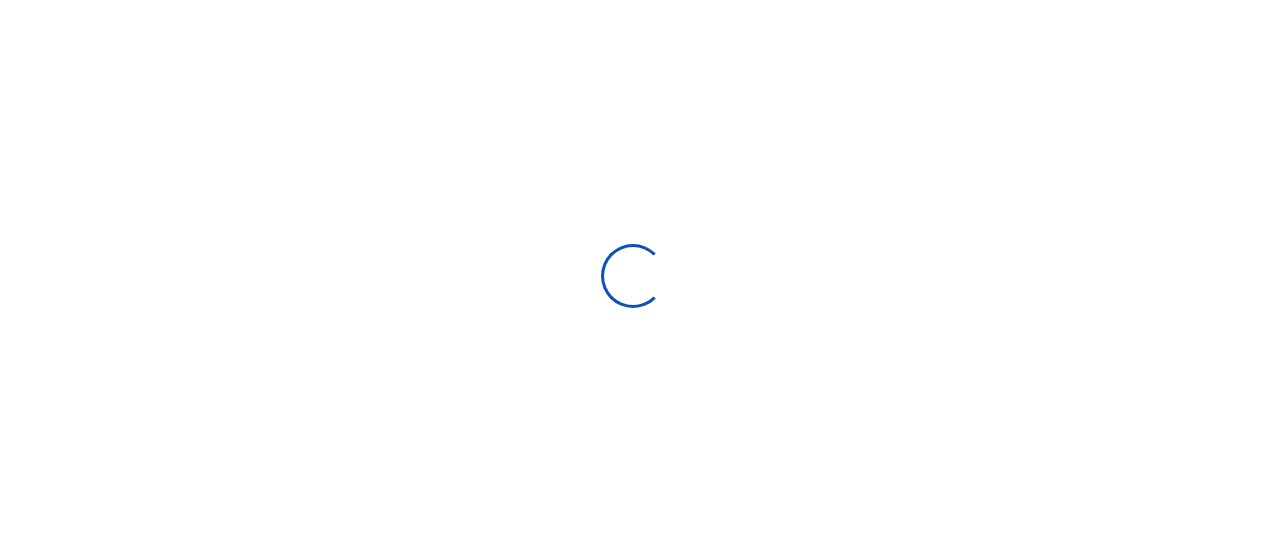 scroll, scrollTop: 0, scrollLeft: 0, axis: both 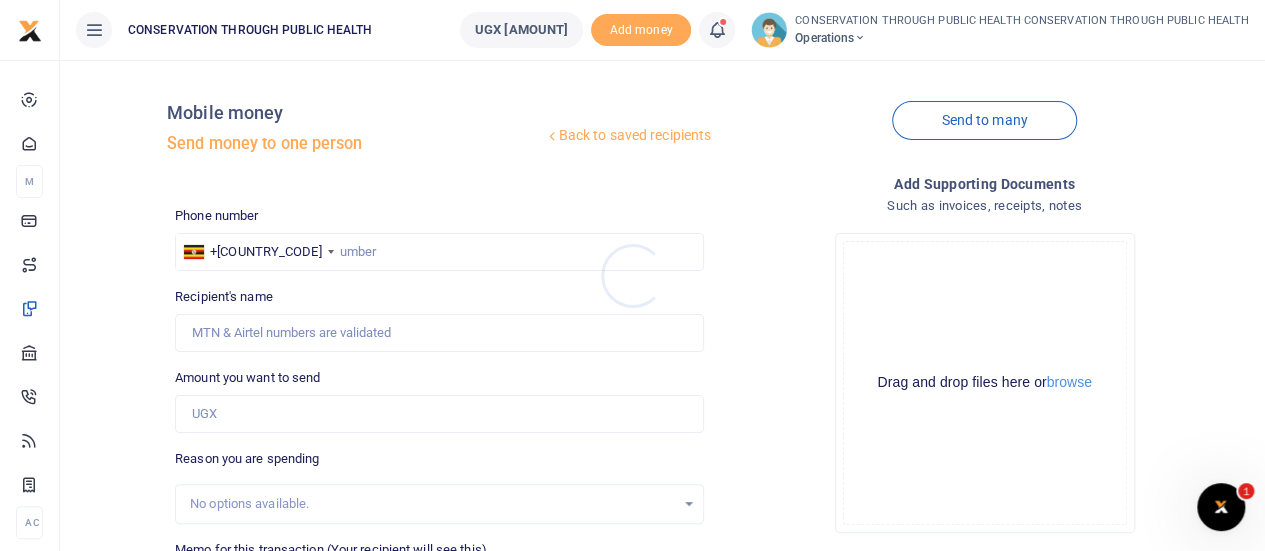 click at bounding box center [632, 275] 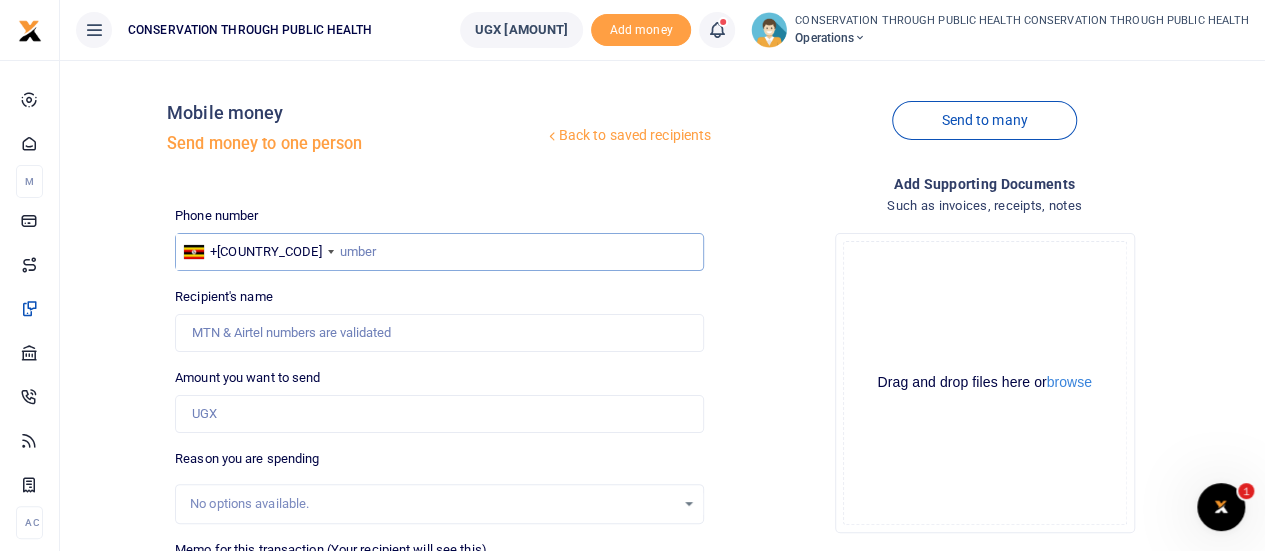 click at bounding box center [439, 252] 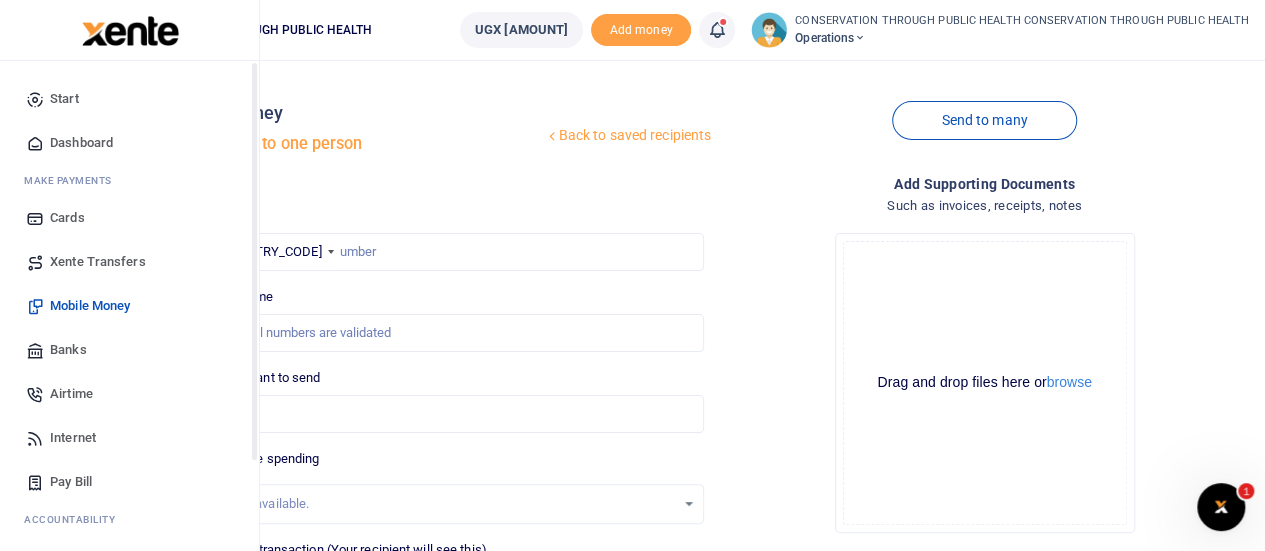 click on "Dashboard" at bounding box center (81, 143) 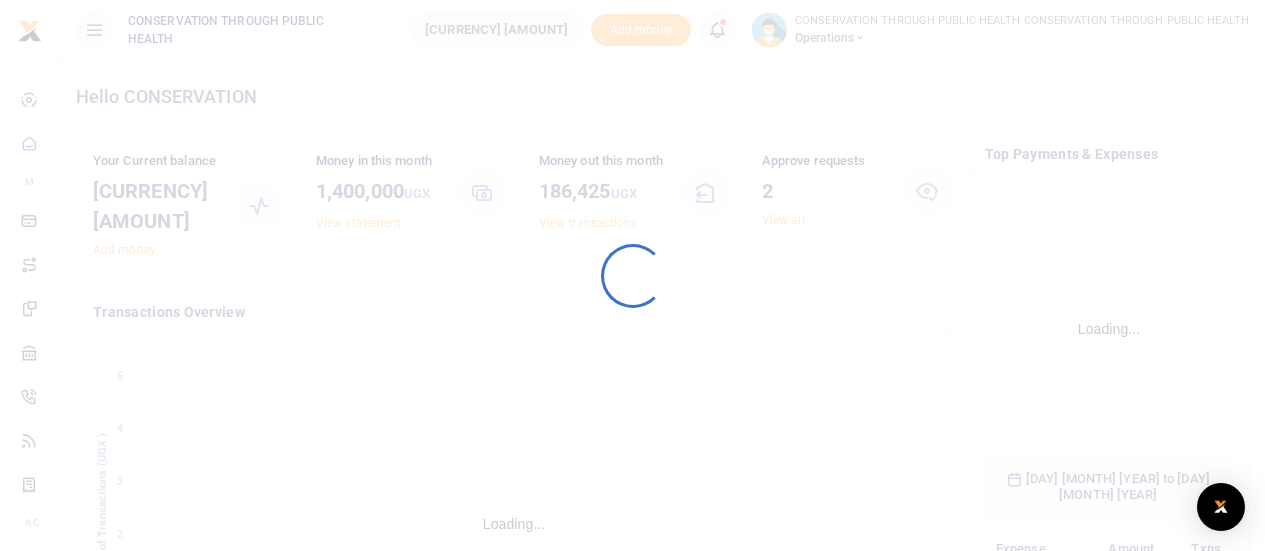 scroll, scrollTop: 0, scrollLeft: 0, axis: both 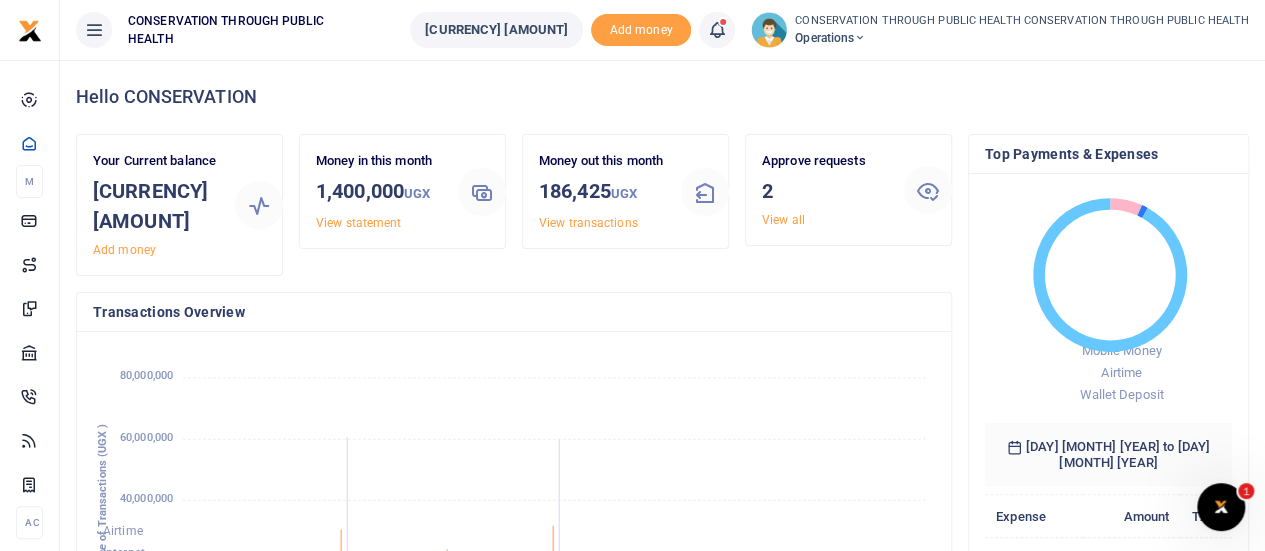 click on "Money in this month
[AMOUNT] [CURRENCY]
View statement" at bounding box center [402, 213] 